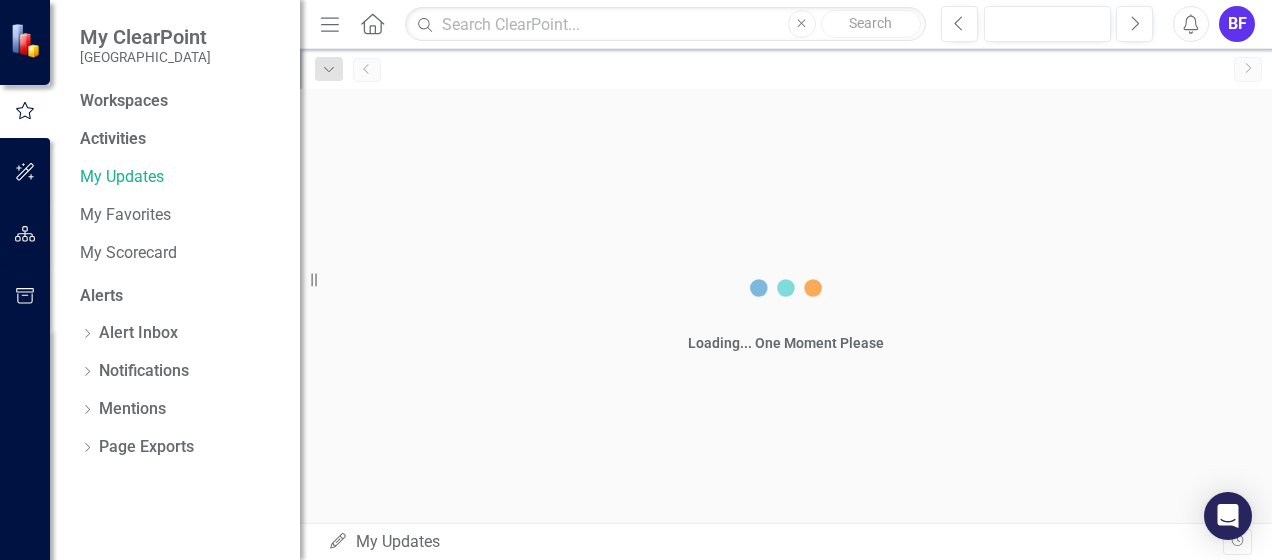 scroll, scrollTop: 0, scrollLeft: 0, axis: both 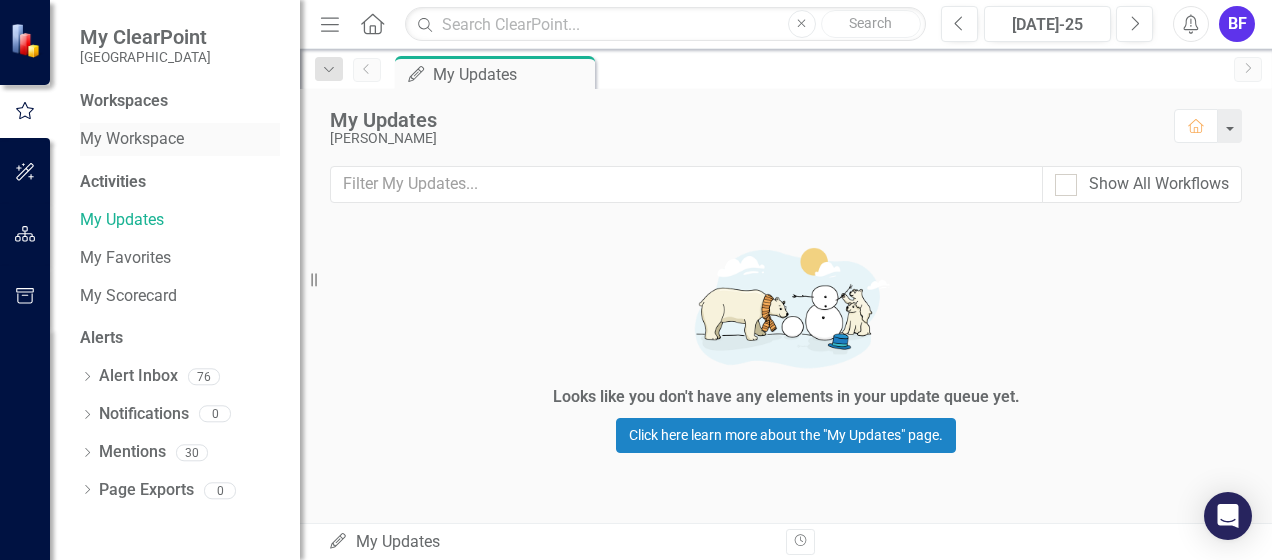 click on "My Workspace" at bounding box center (180, 139) 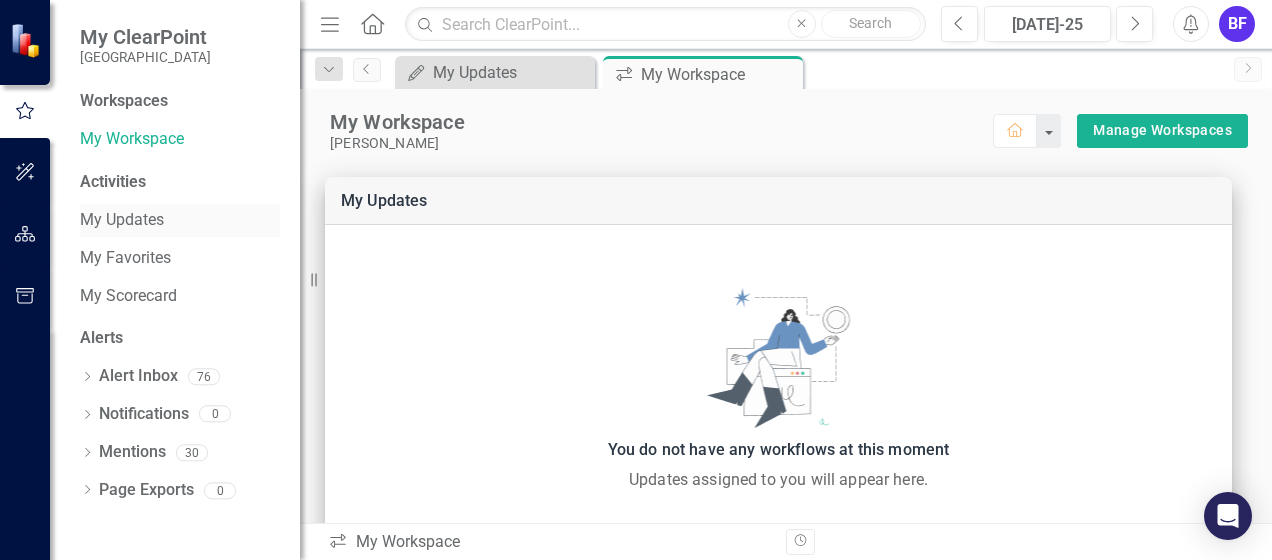click on "My Updates" at bounding box center [180, 220] 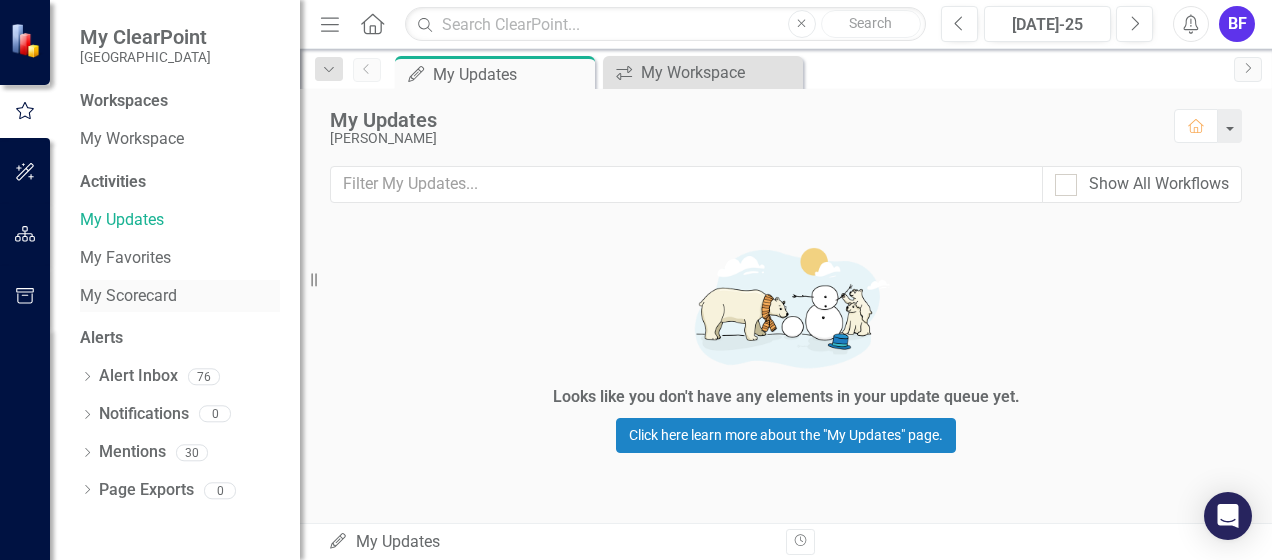 click on "My Scorecard" at bounding box center (180, 296) 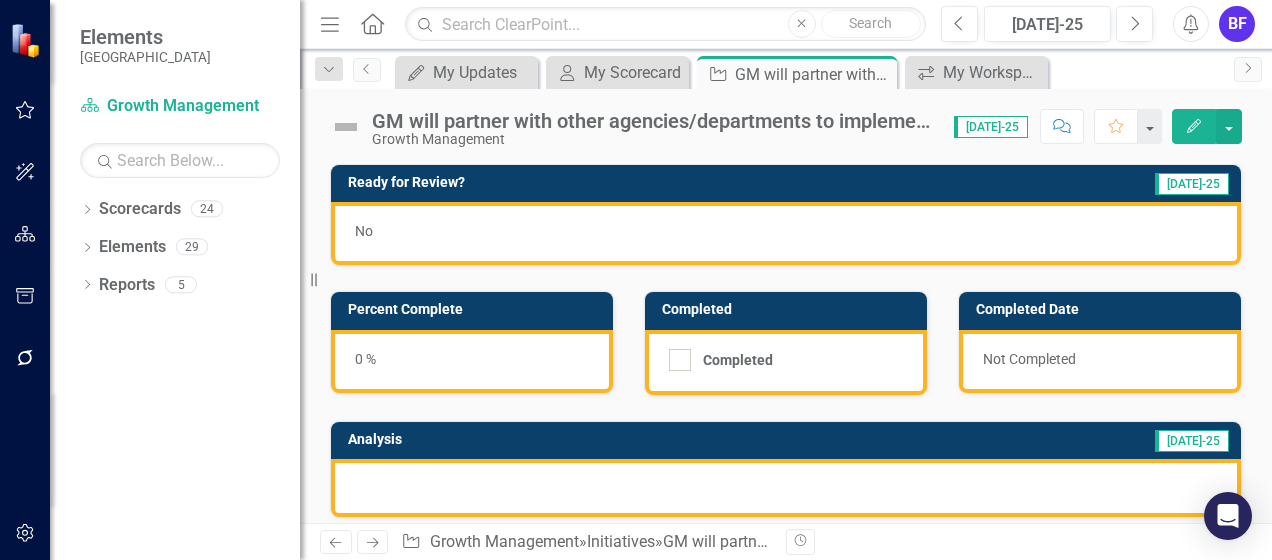 scroll, scrollTop: 0, scrollLeft: 0, axis: both 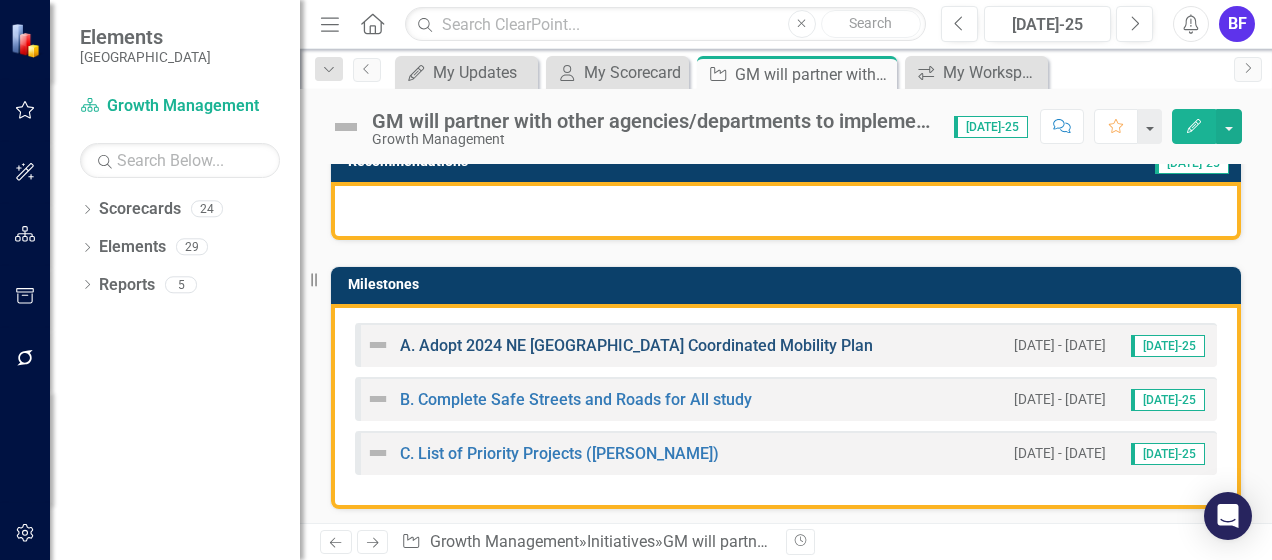 click on "A. Adopt 2024 NE [GEOGRAPHIC_DATA] Coordinated Mobility Plan" at bounding box center [636, 345] 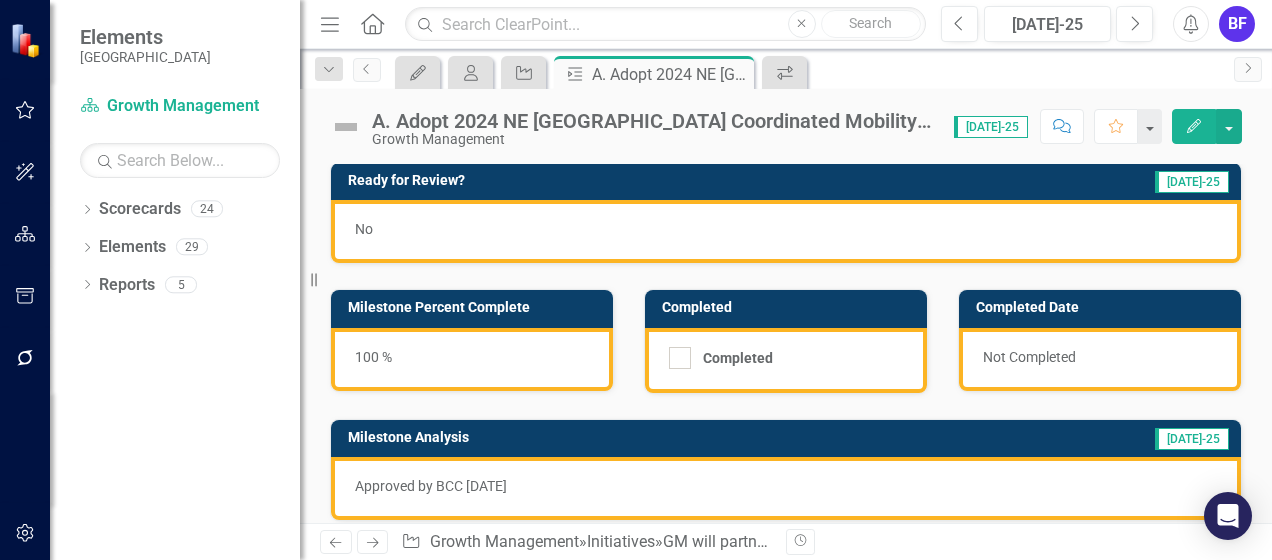 scroll, scrollTop: 0, scrollLeft: 0, axis: both 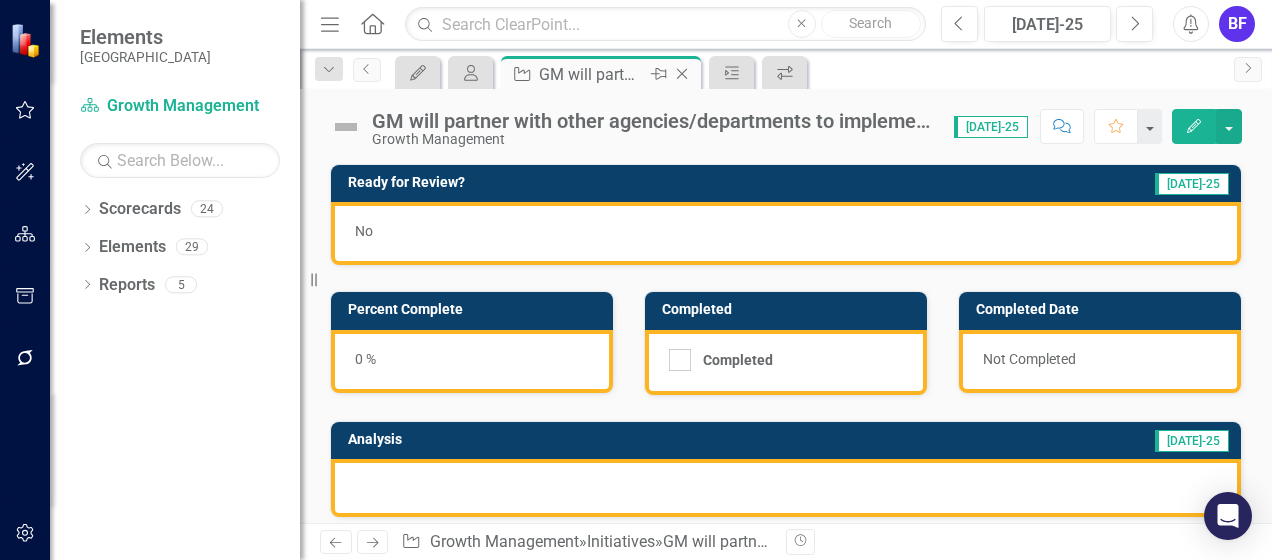 click on "GM will partner with other agencies/departments to implement programs that support transportation mobility connectivity." at bounding box center [592, 74] 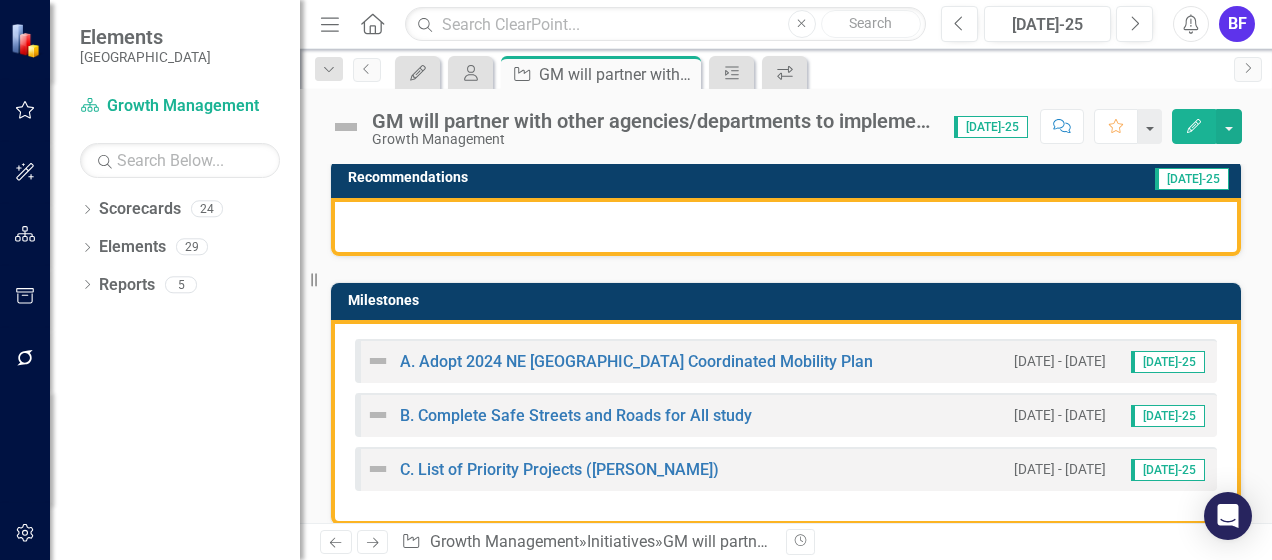 scroll, scrollTop: 400, scrollLeft: 0, axis: vertical 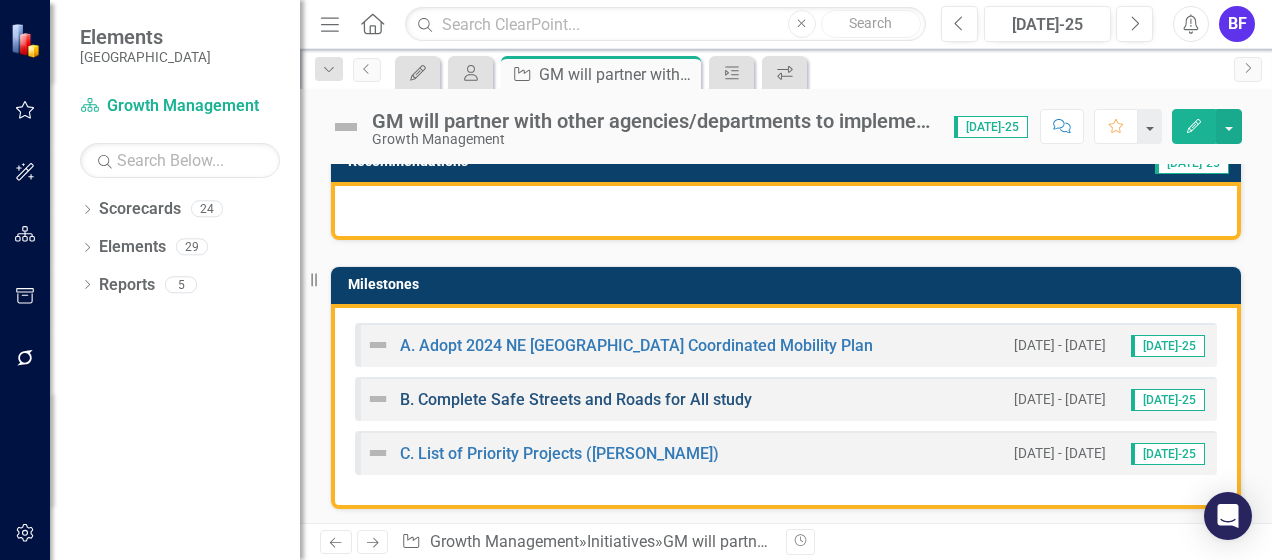 click on "B. Complete Safe Streets and Roads for All study" at bounding box center (576, 399) 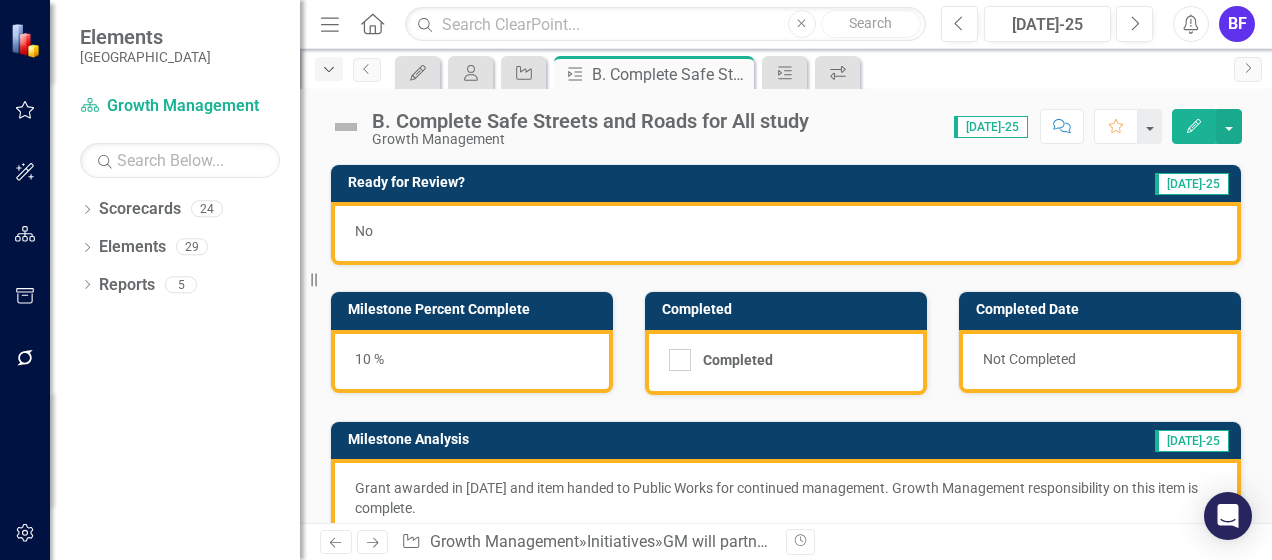click 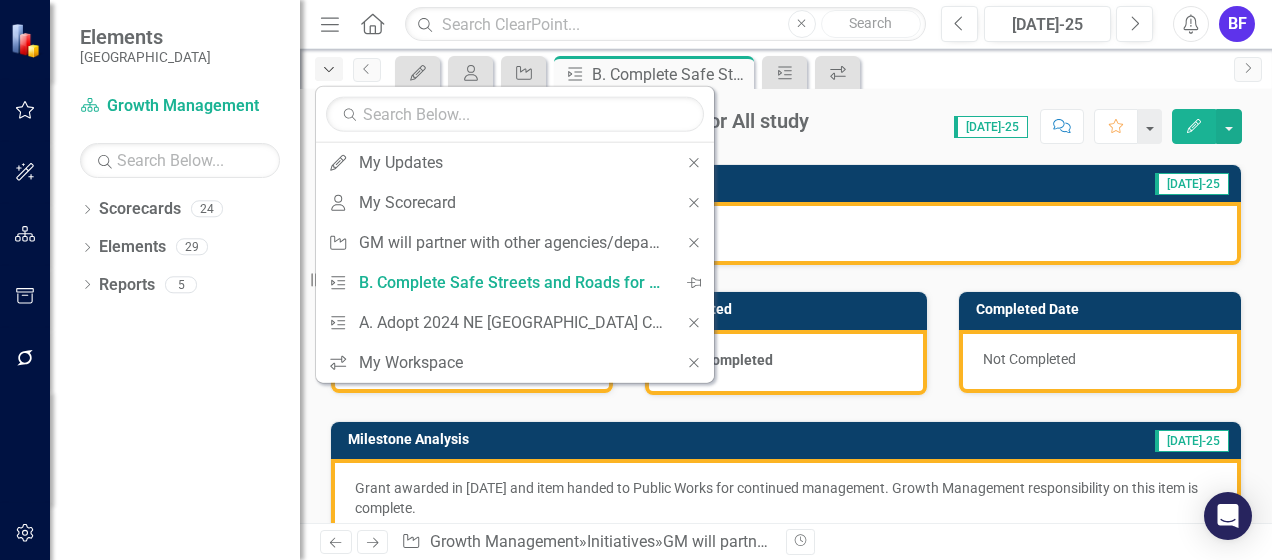 click 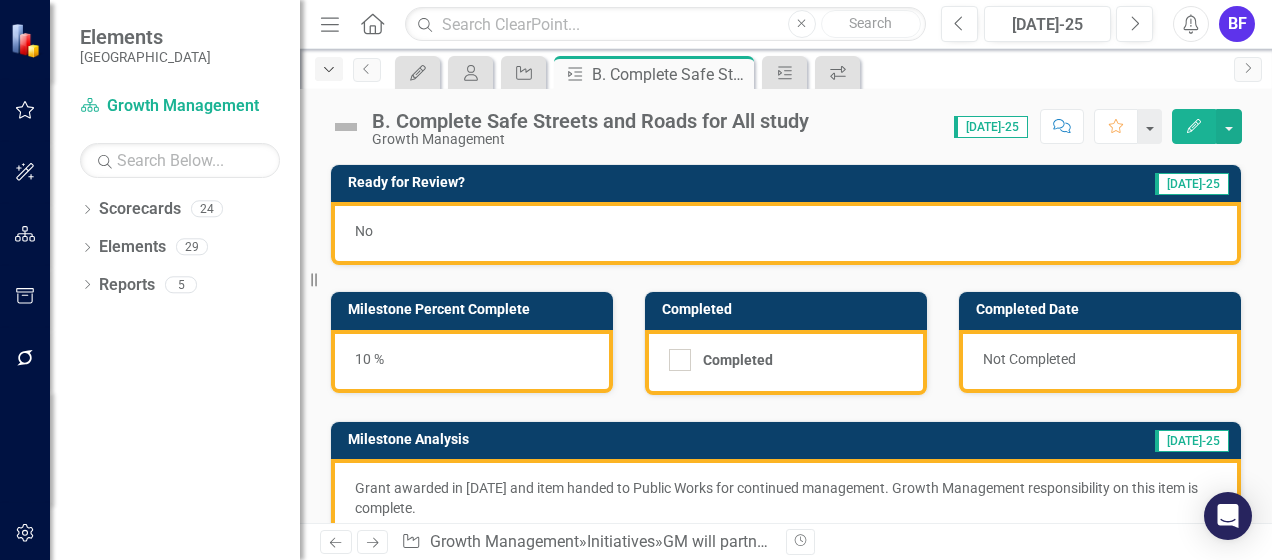 click 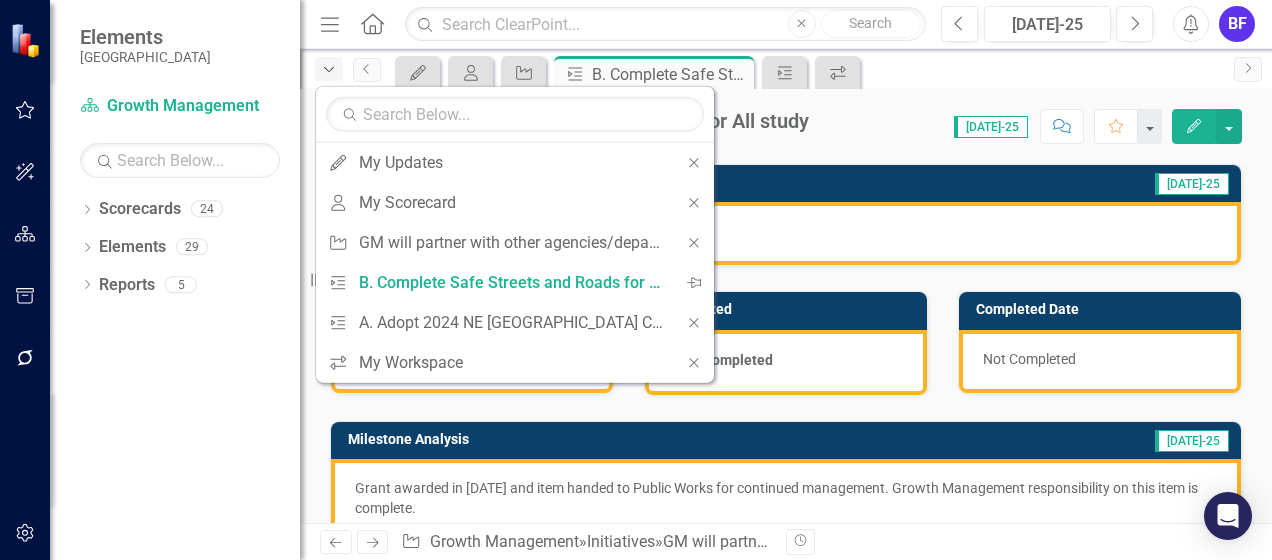 click on "Dropdown" 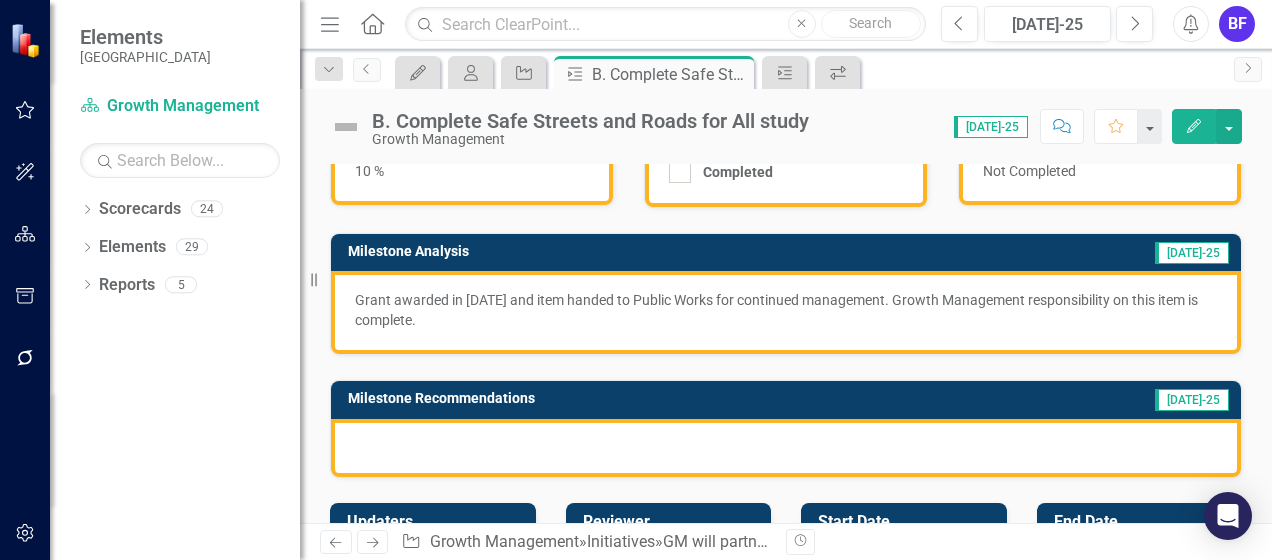scroll, scrollTop: 0, scrollLeft: 0, axis: both 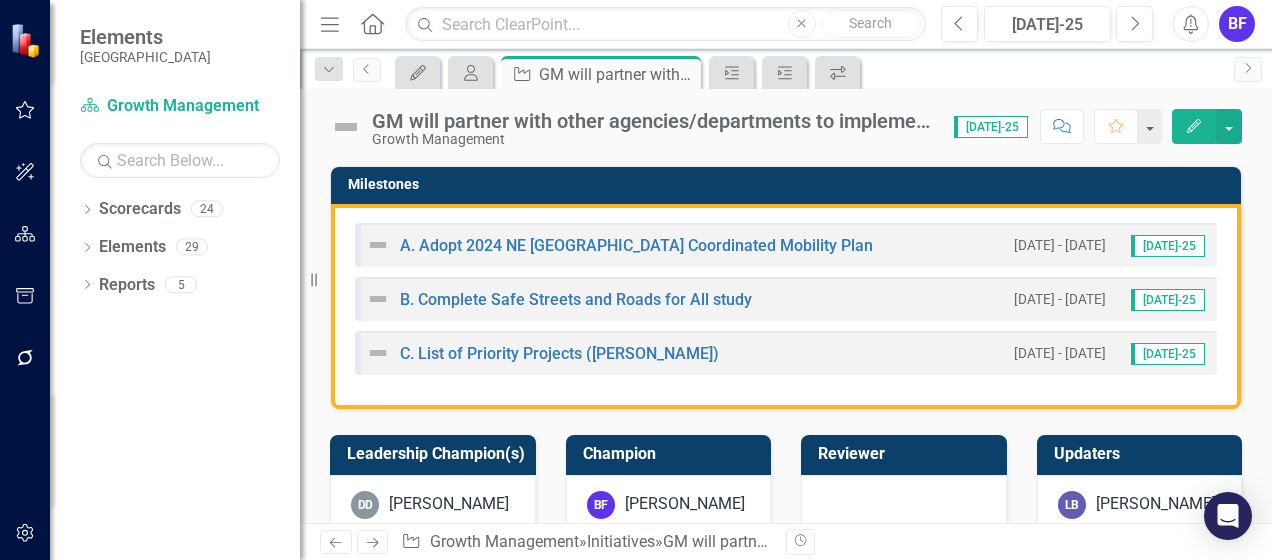 click on "C. List of Priority Projects ([PERSON_NAME]) [DATE] - [DATE] [DATE]-25" at bounding box center [786, 353] 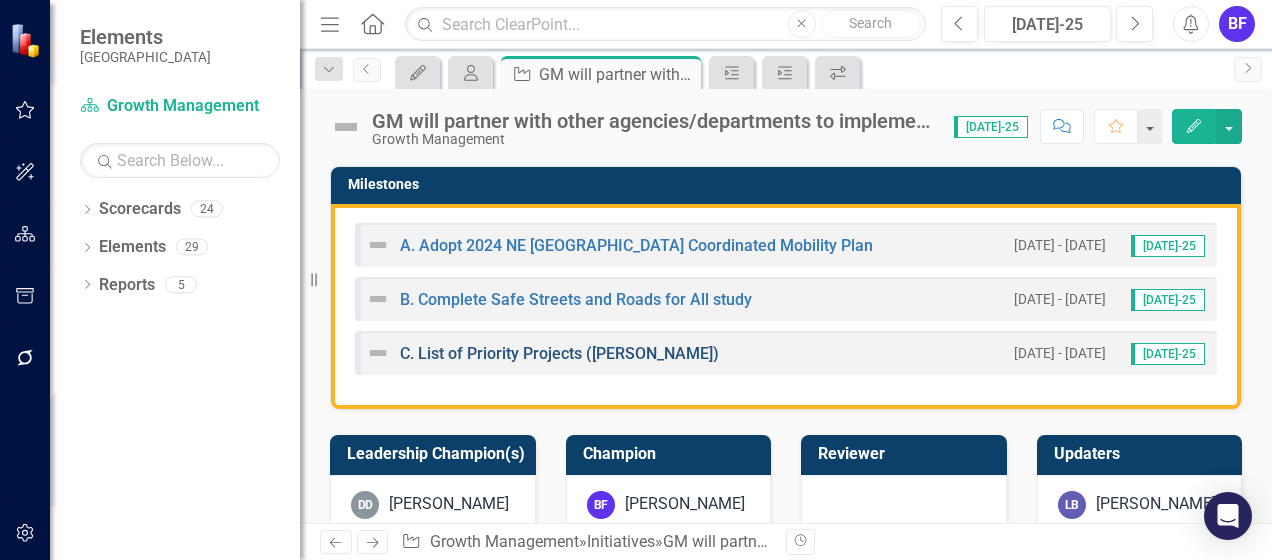 click on "C. List of Priority Projects ([PERSON_NAME])" at bounding box center (559, 353) 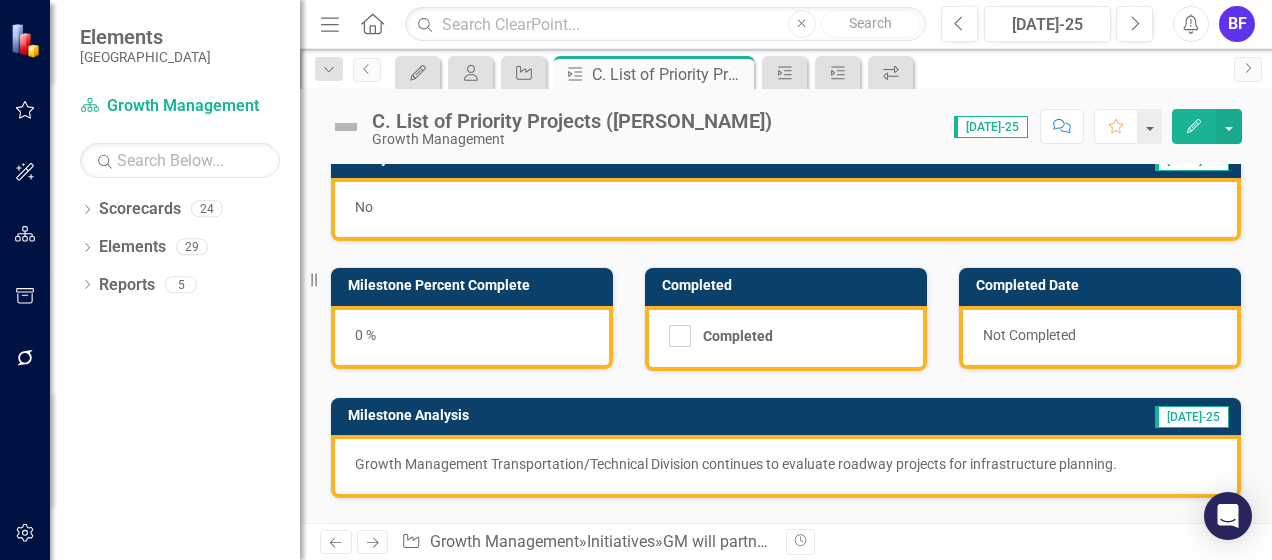 scroll, scrollTop: 0, scrollLeft: 0, axis: both 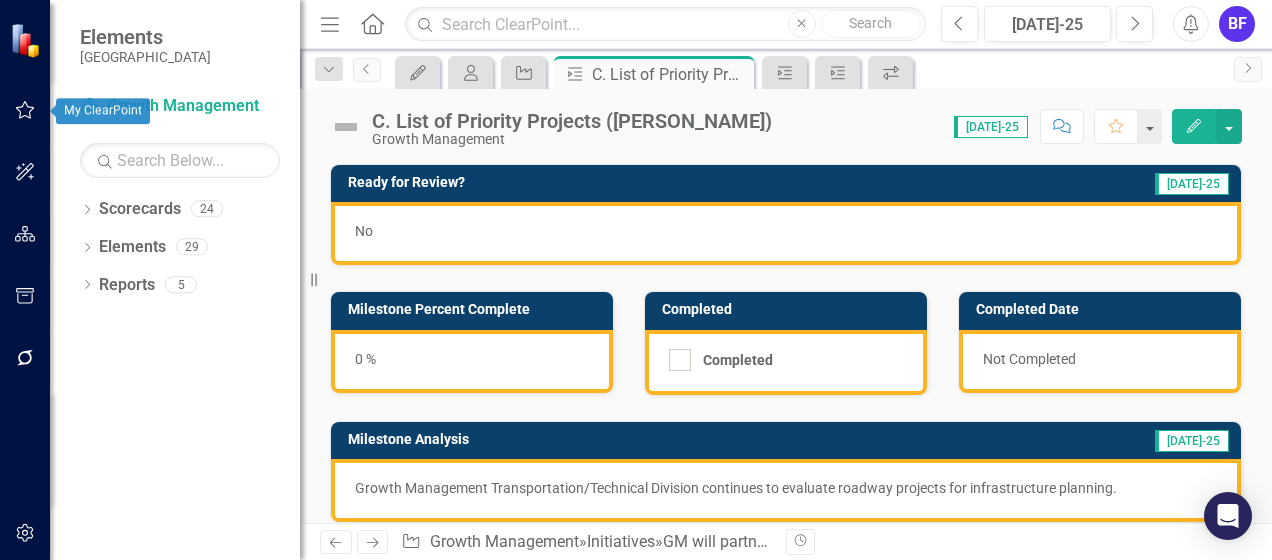 click 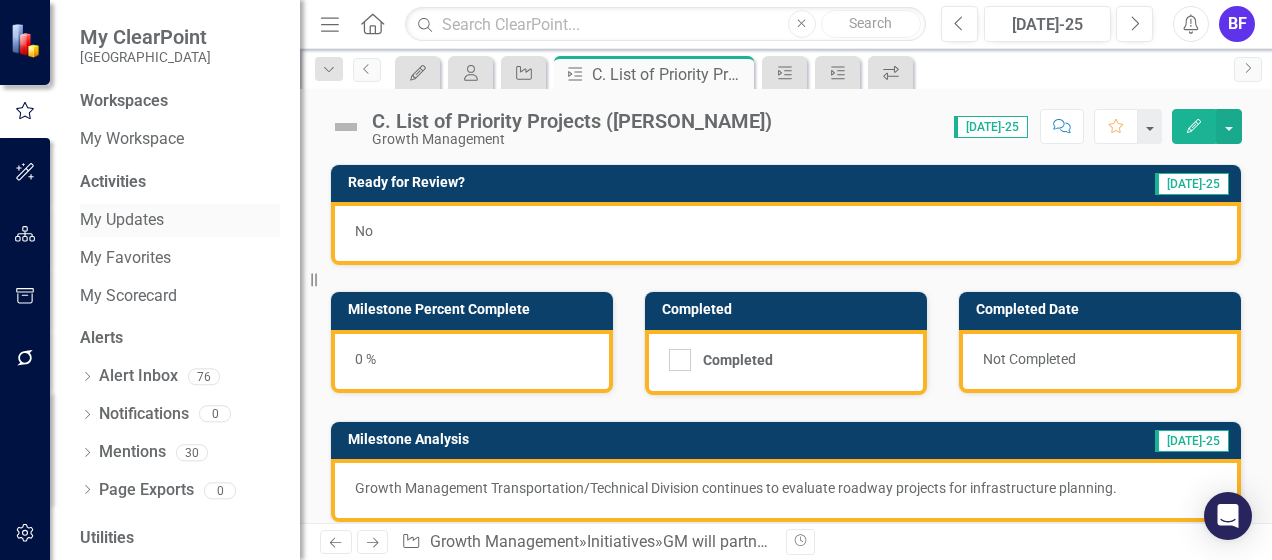 click on "My Updates" at bounding box center (180, 220) 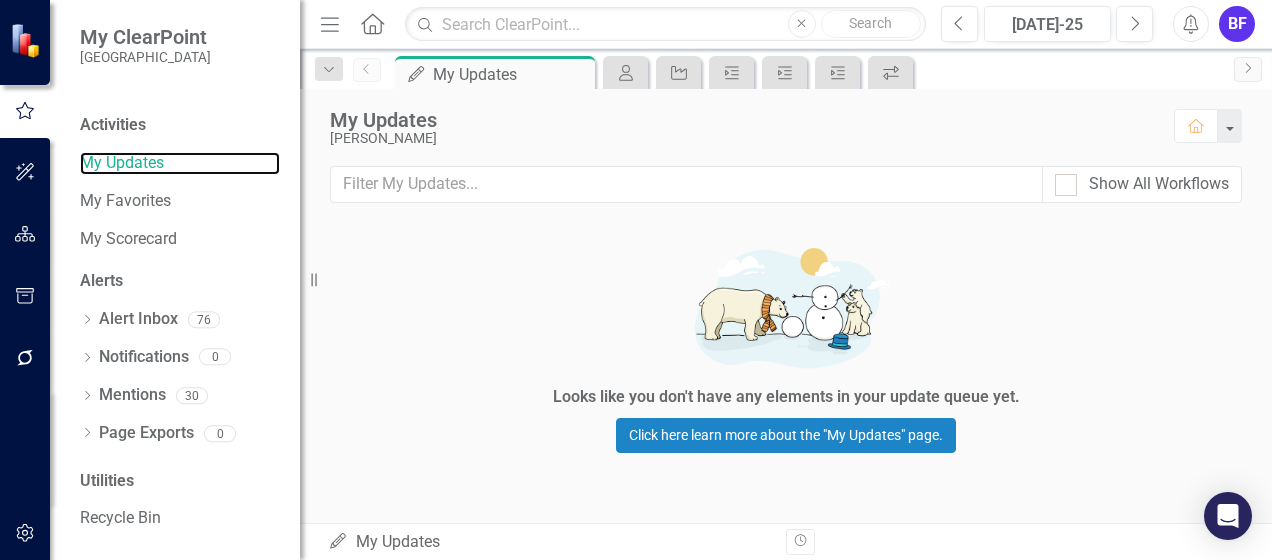 scroll, scrollTop: 0, scrollLeft: 0, axis: both 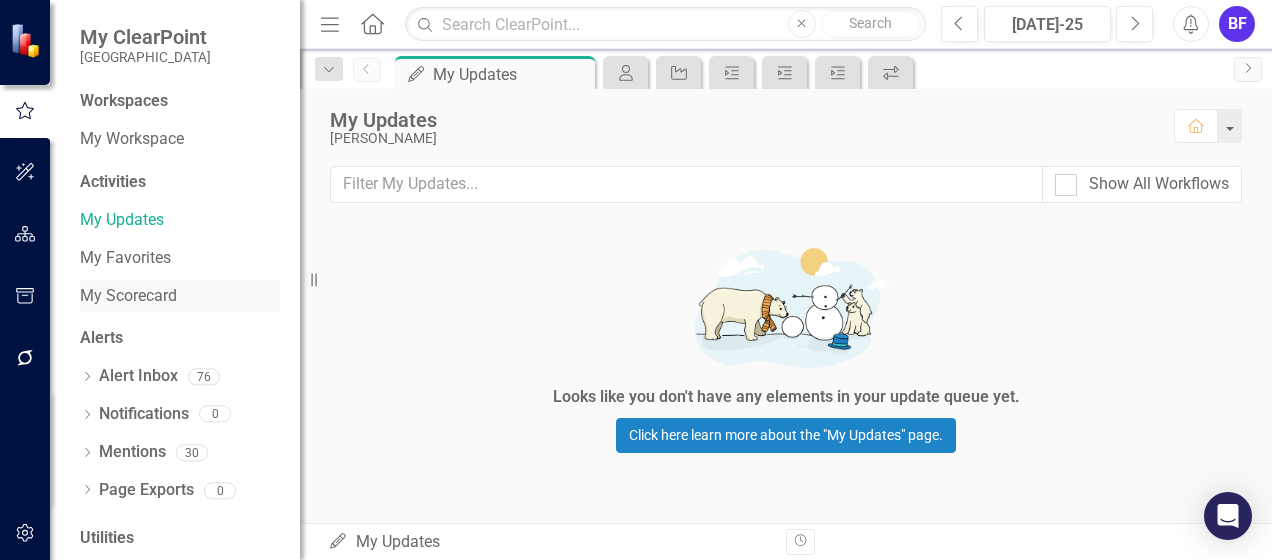 click on "My Scorecard" at bounding box center (180, 296) 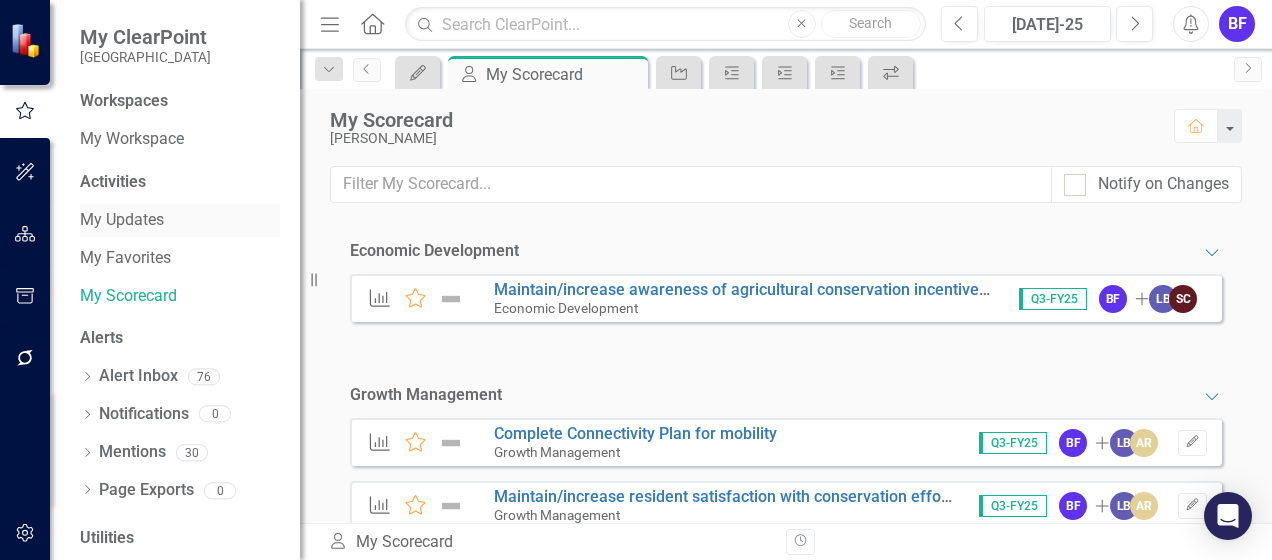 click on "My Updates" at bounding box center (180, 220) 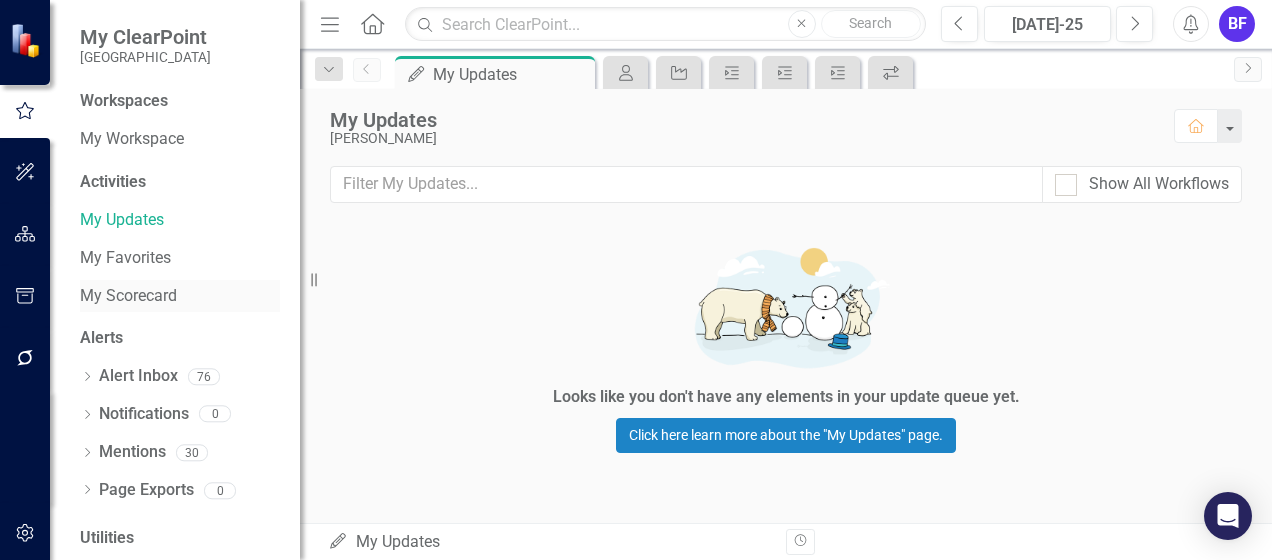 click on "My Scorecard" at bounding box center (180, 296) 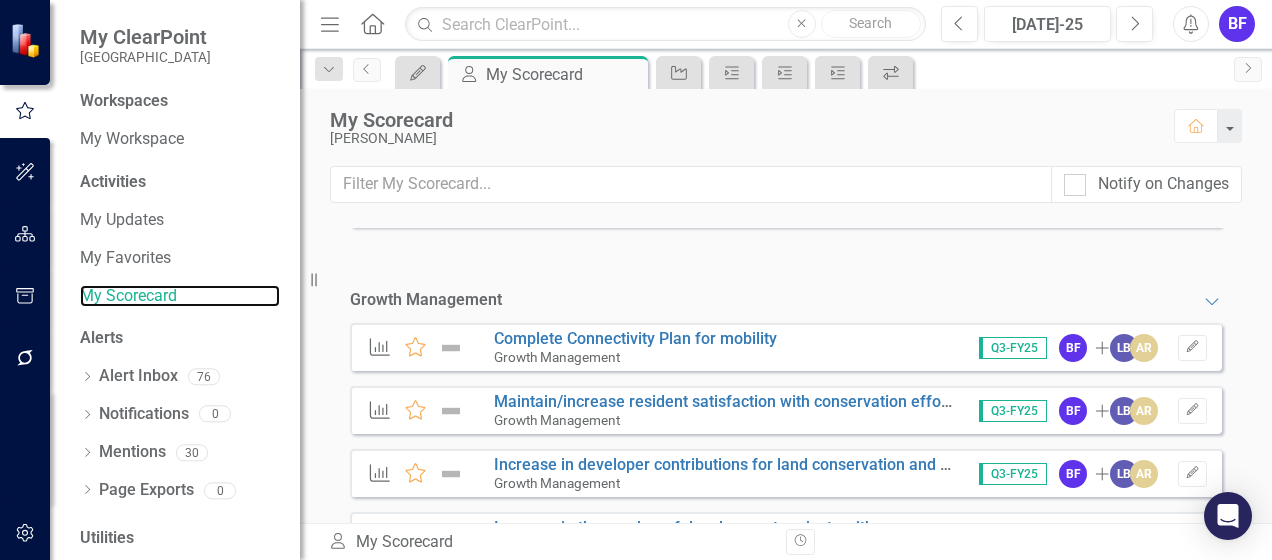 scroll, scrollTop: 105, scrollLeft: 0, axis: vertical 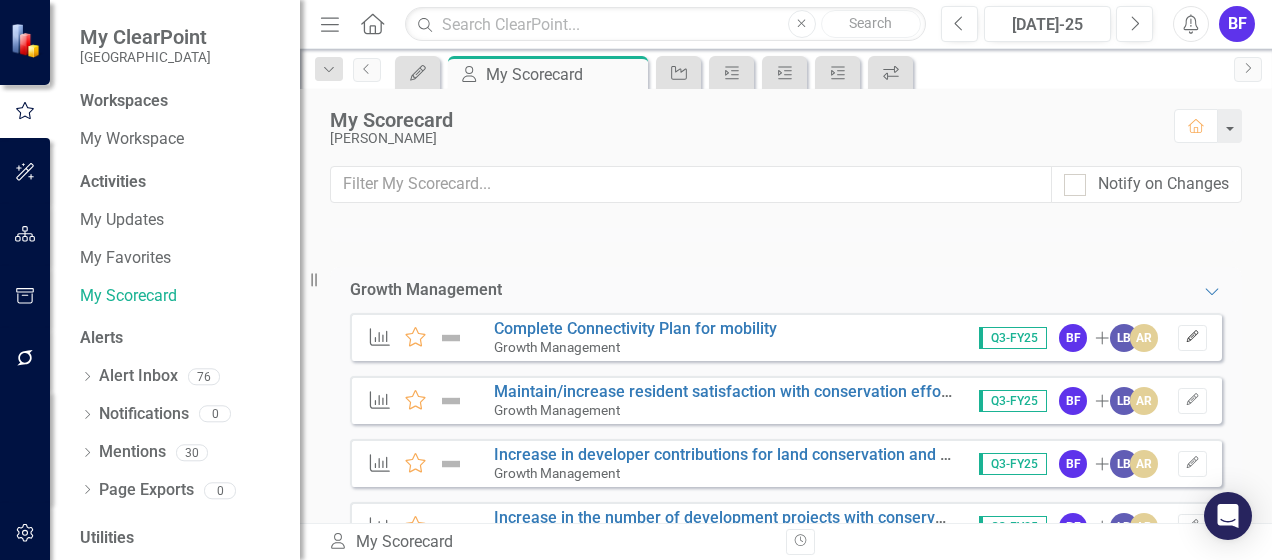 click on "Edit" 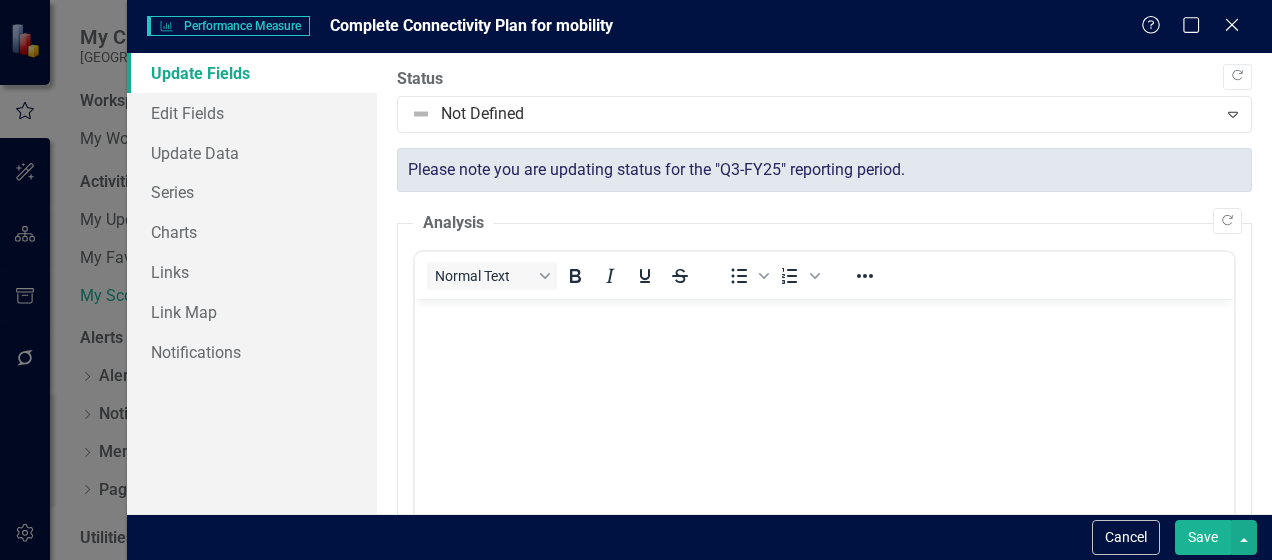 scroll, scrollTop: 0, scrollLeft: 0, axis: both 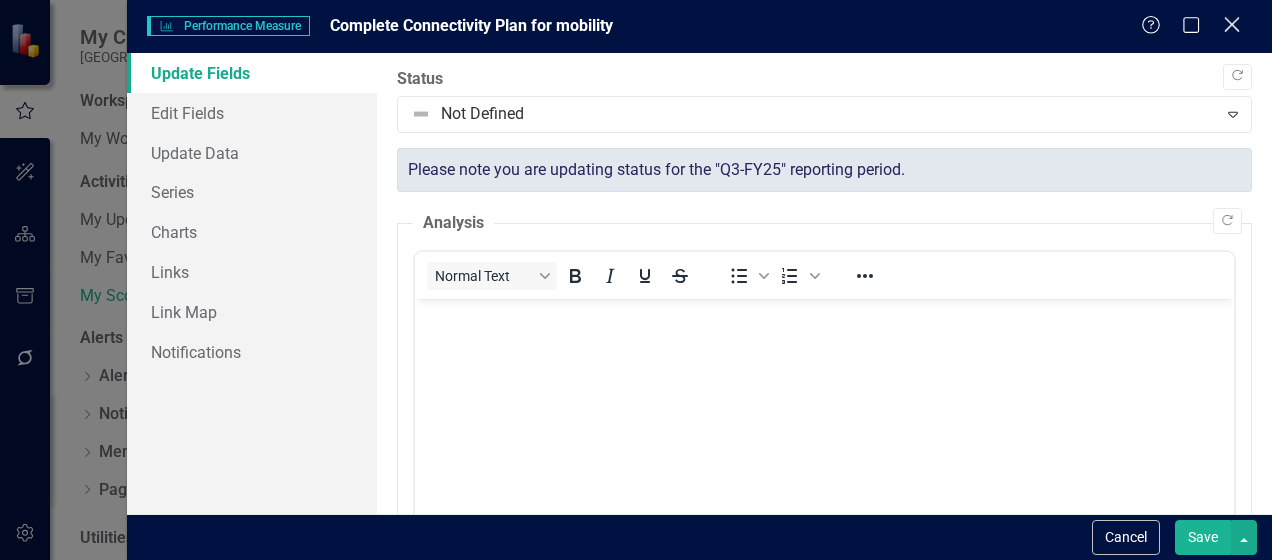 click on "Close" 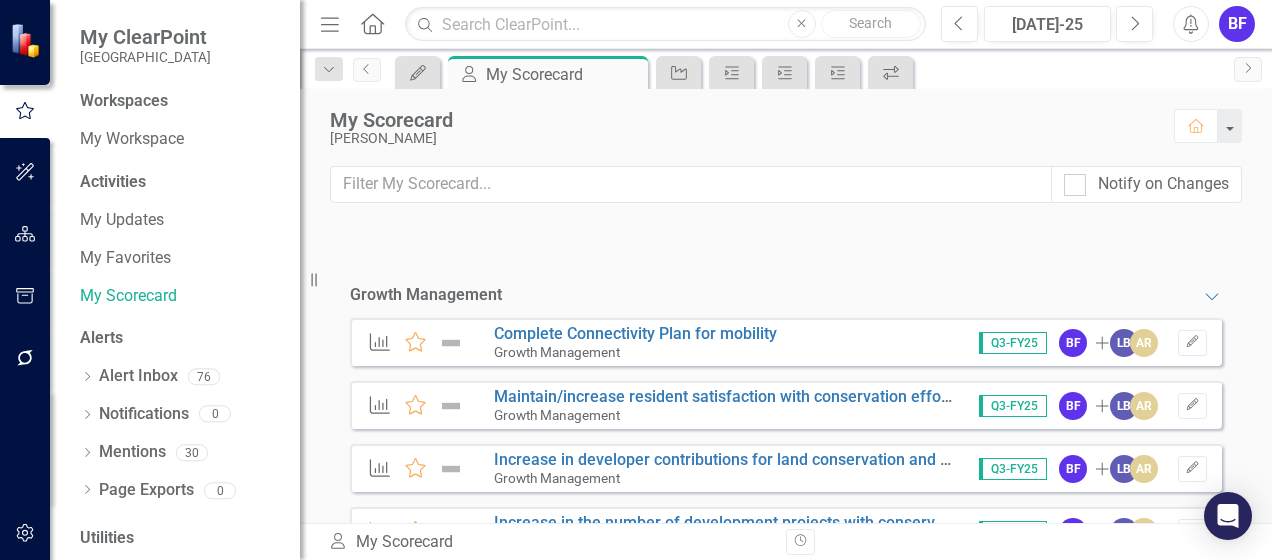 scroll, scrollTop: 0, scrollLeft: 0, axis: both 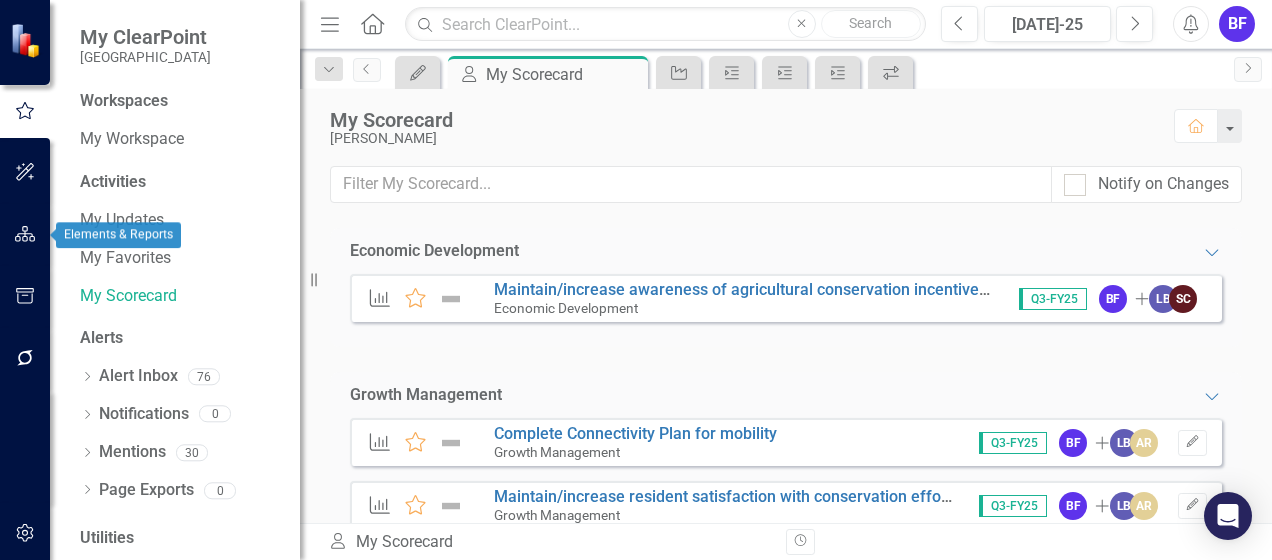 click 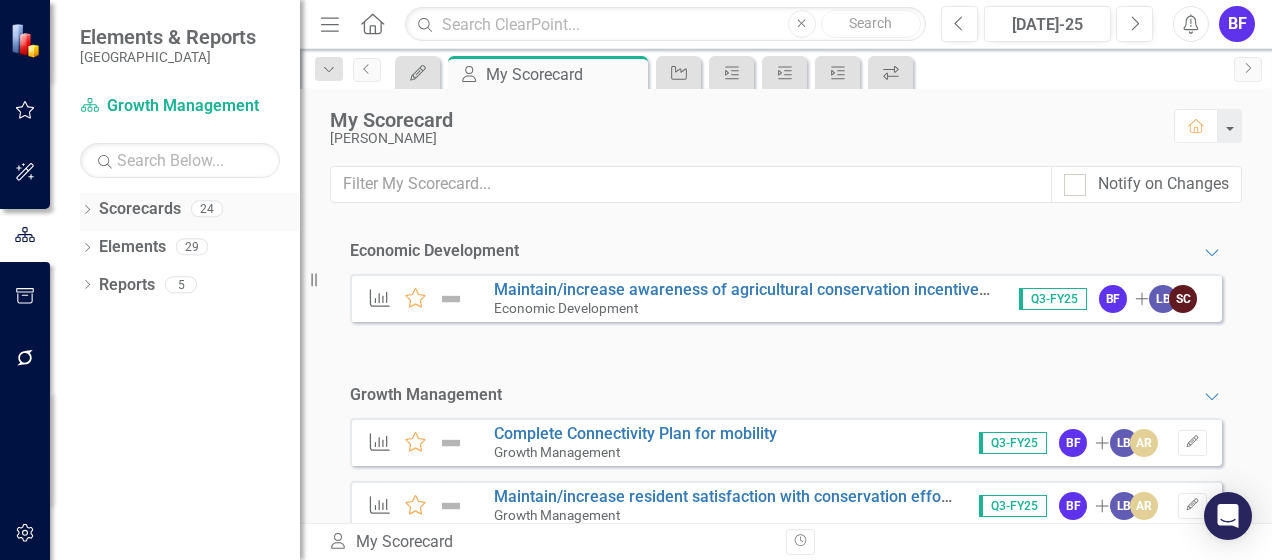 click on "Scorecards" at bounding box center (140, 209) 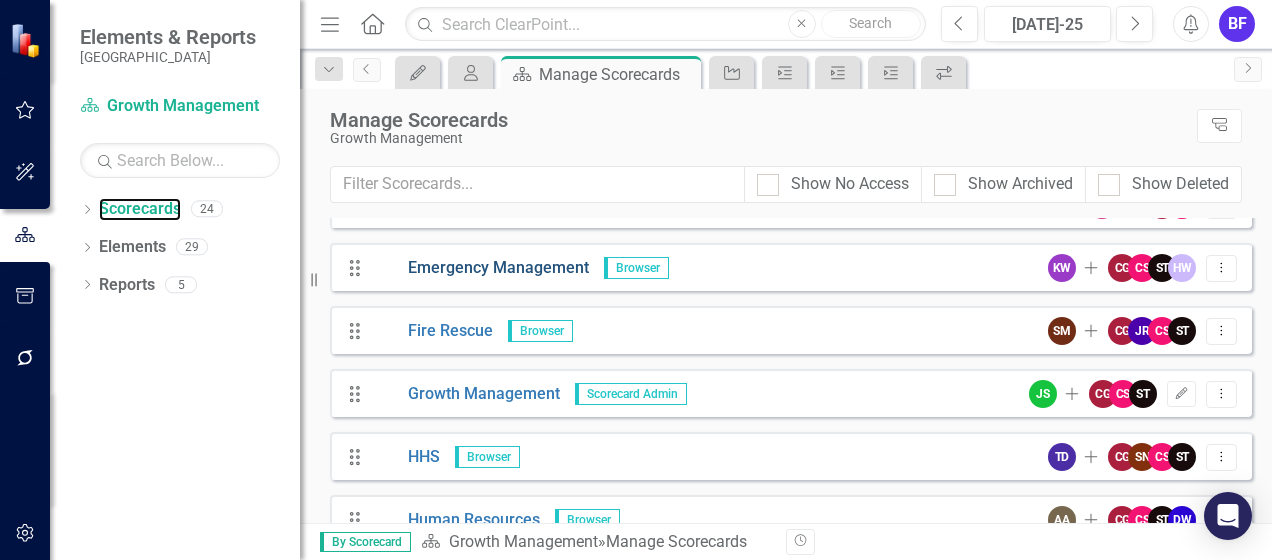 scroll, scrollTop: 300, scrollLeft: 0, axis: vertical 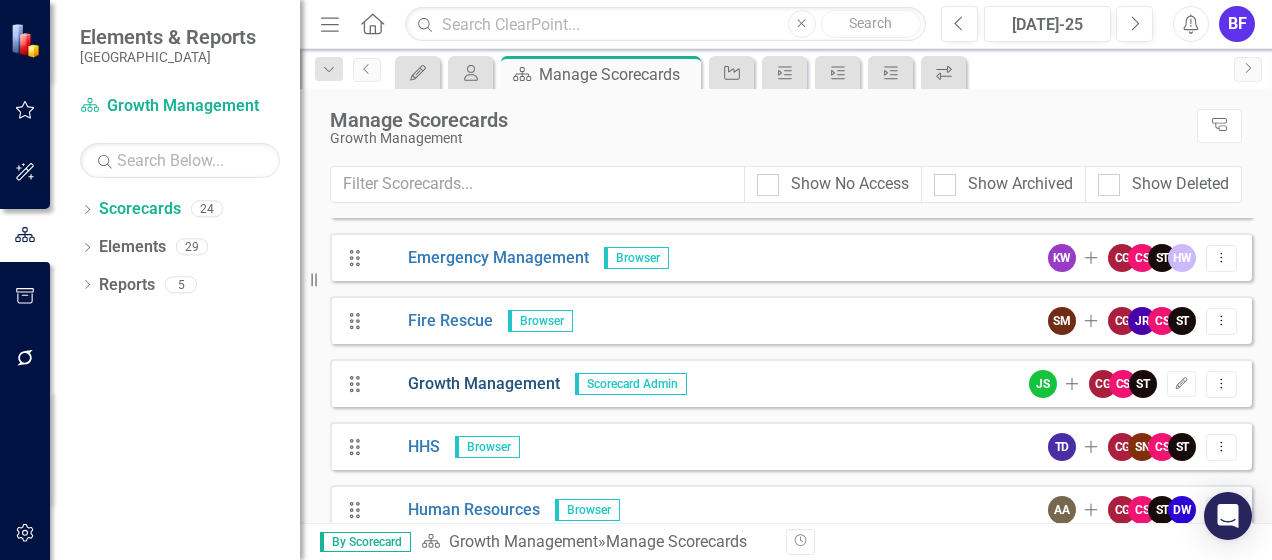 click on "Growth Management" at bounding box center [466, 384] 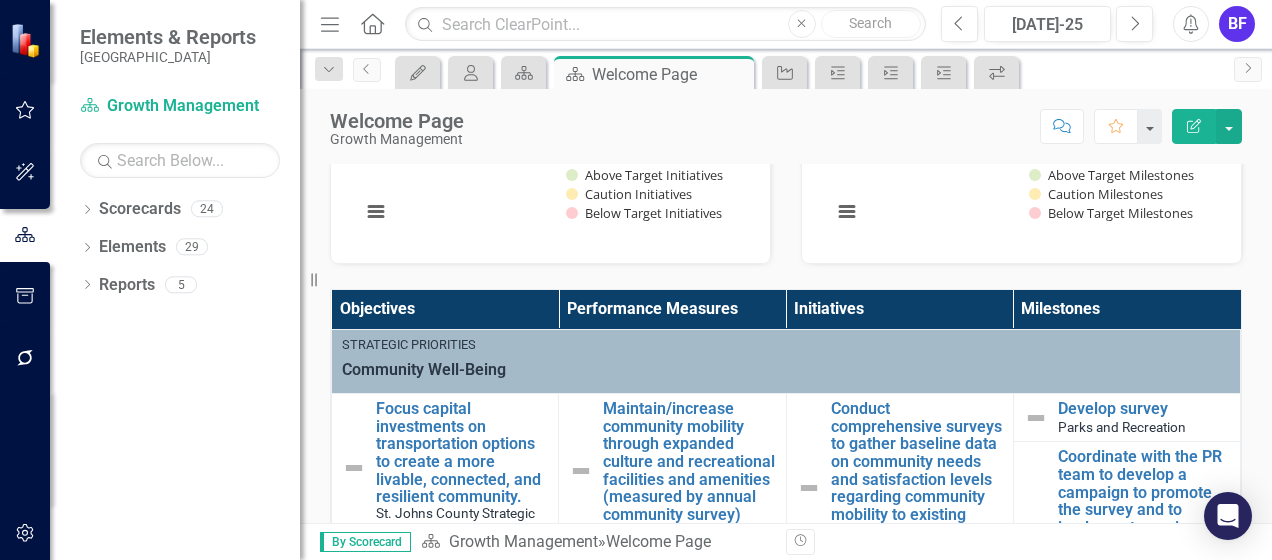 scroll, scrollTop: 300, scrollLeft: 0, axis: vertical 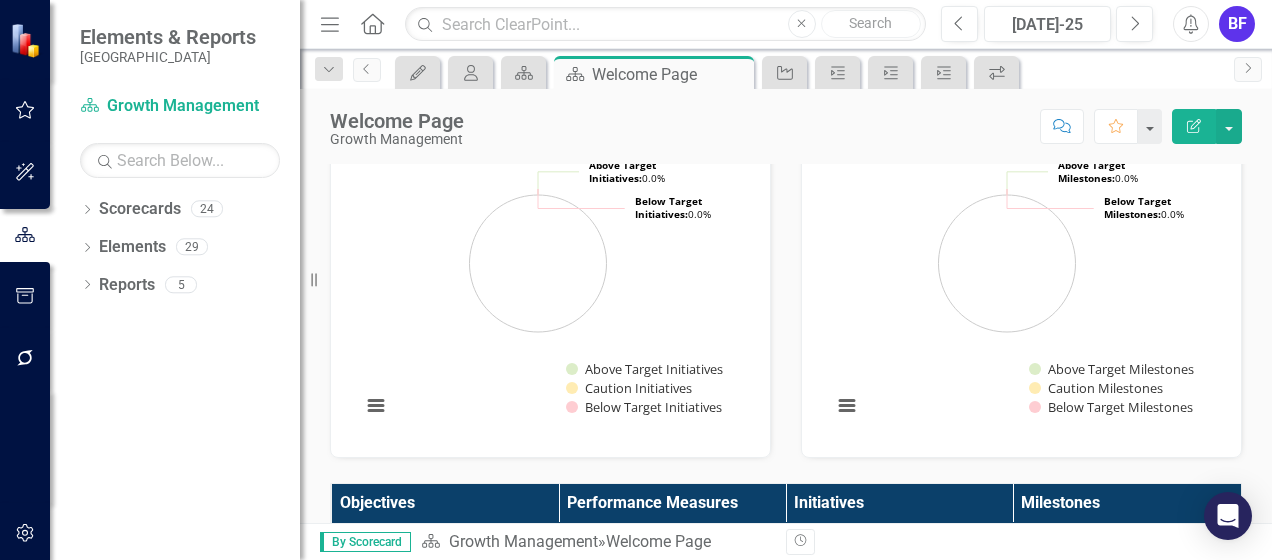 click on "Initiatives" at bounding box center (899, 503) 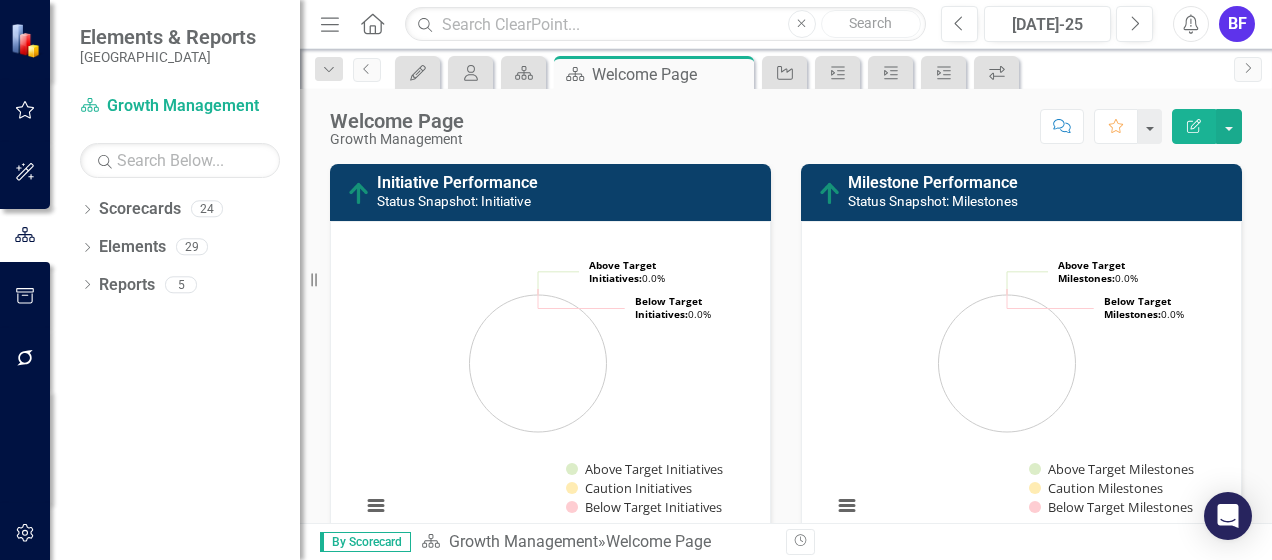 scroll, scrollTop: 500, scrollLeft: 0, axis: vertical 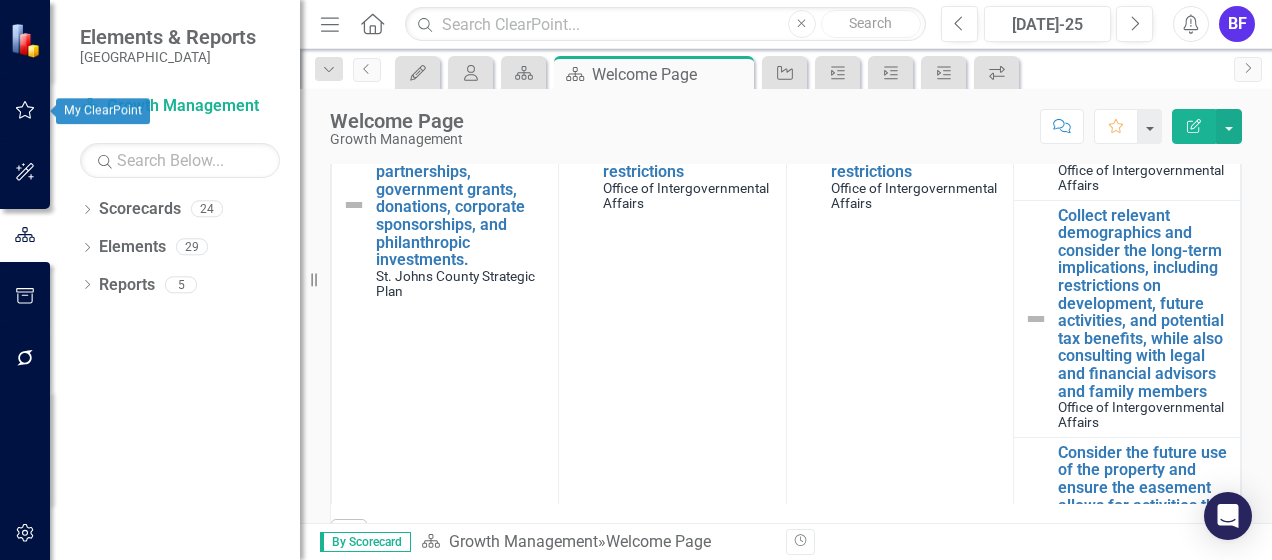 click 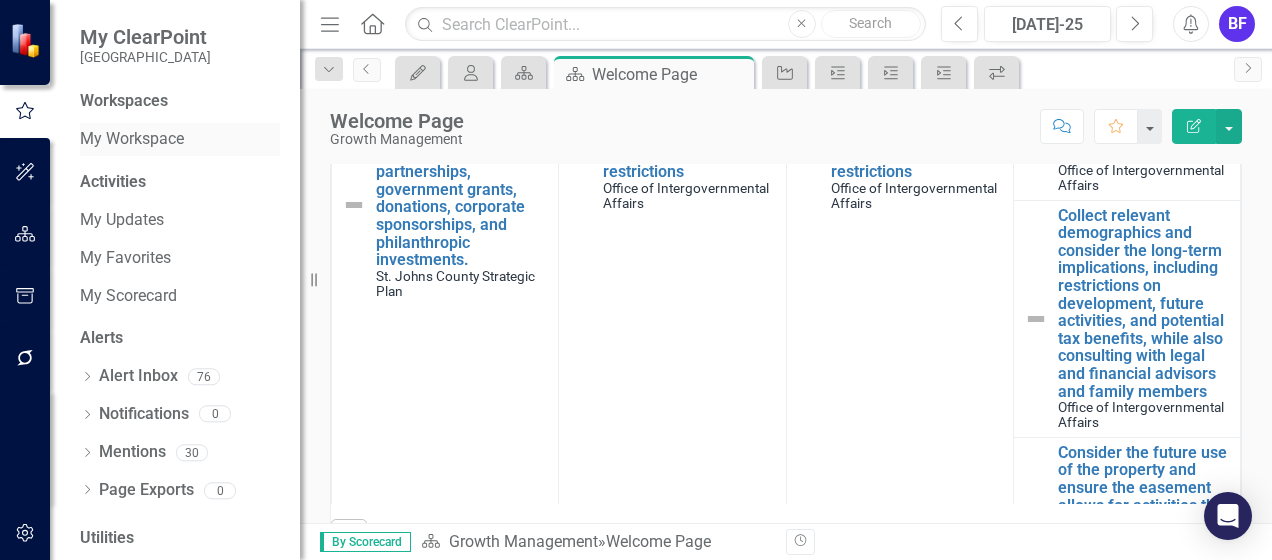 click on "My Workspace" at bounding box center [180, 139] 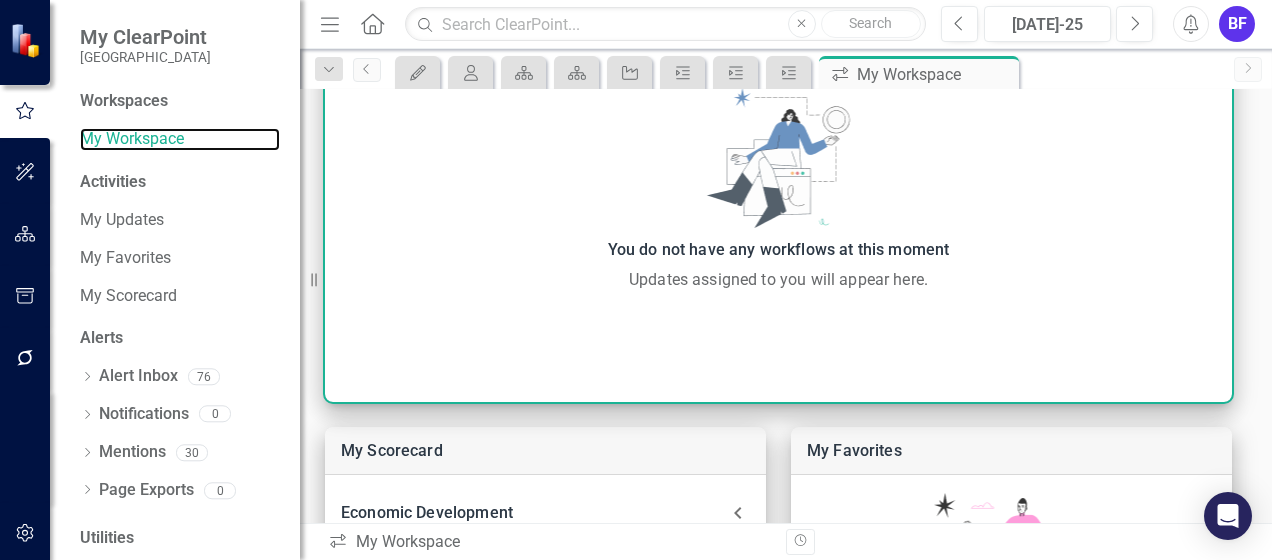 scroll, scrollTop: 0, scrollLeft: 0, axis: both 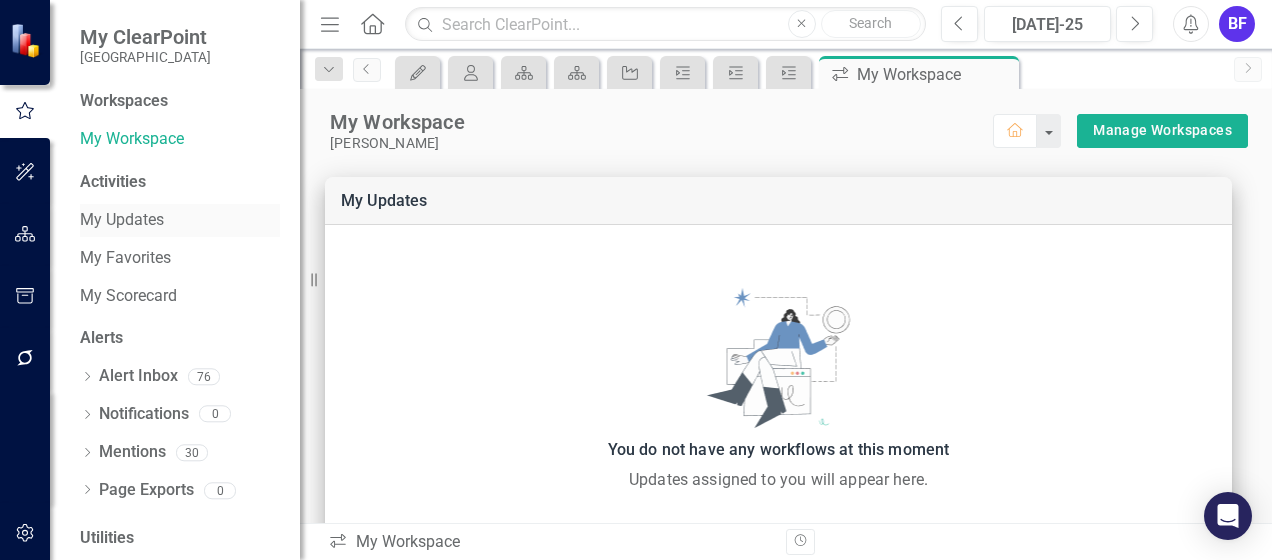 click on "My Updates" at bounding box center [180, 220] 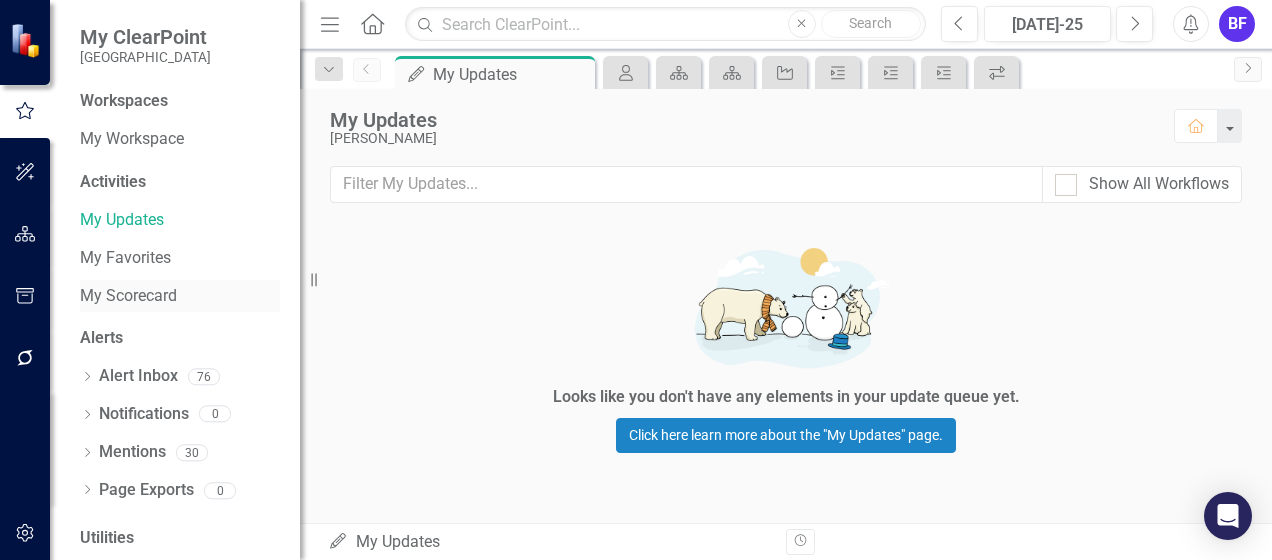 click on "My Scorecard" at bounding box center [180, 296] 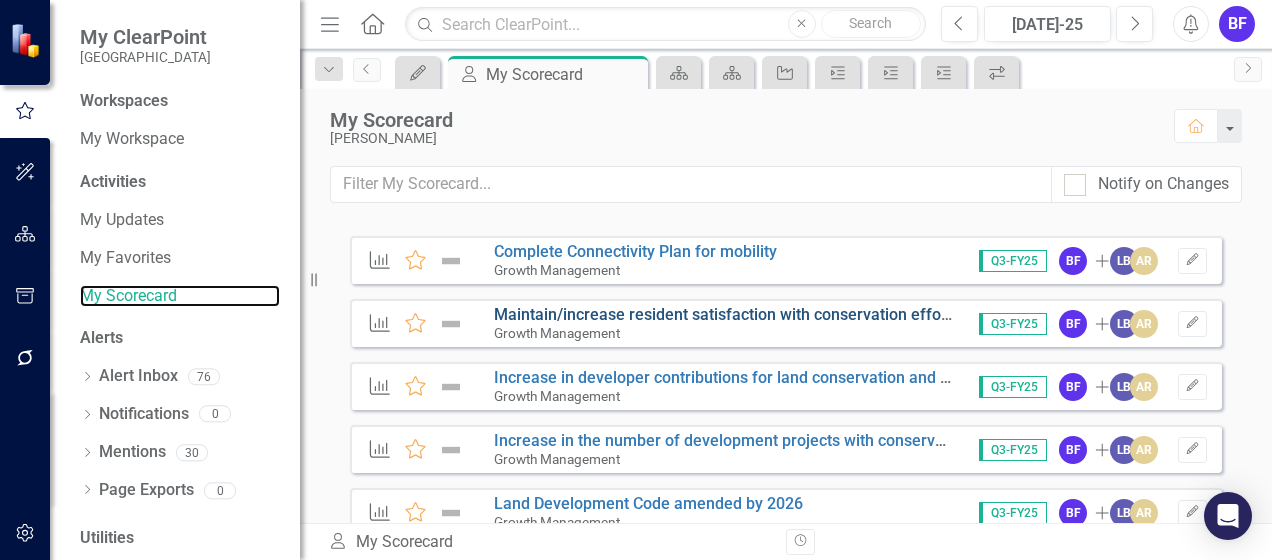 scroll, scrollTop: 200, scrollLeft: 0, axis: vertical 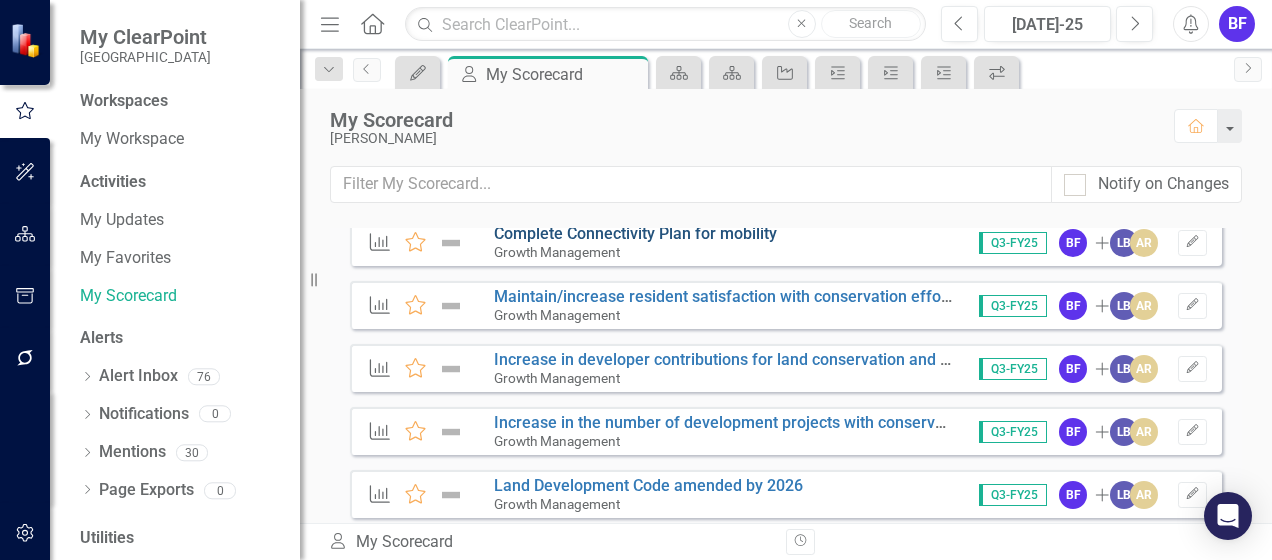 click on "Complete Connectivity Plan for mobility" at bounding box center (635, 233) 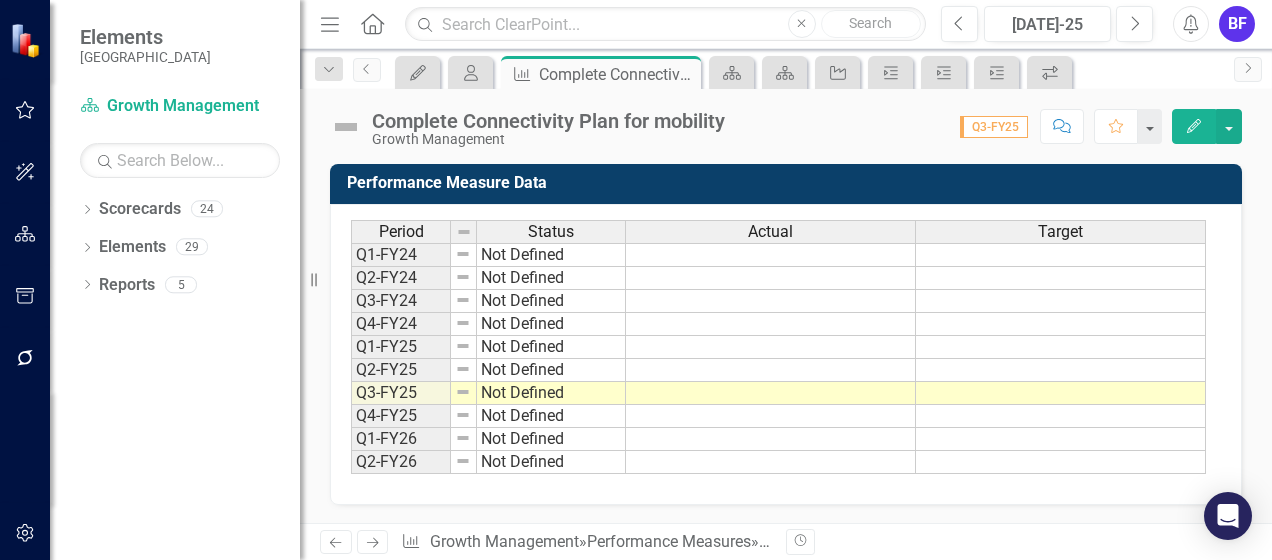 scroll, scrollTop: 0, scrollLeft: 0, axis: both 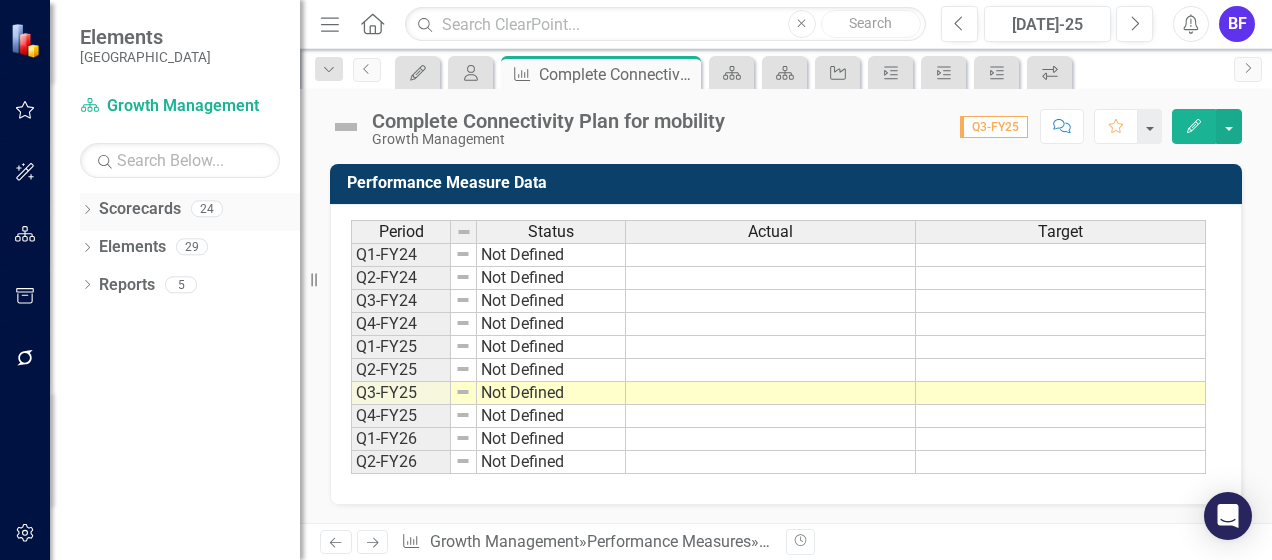 click on "Scorecards" at bounding box center [140, 209] 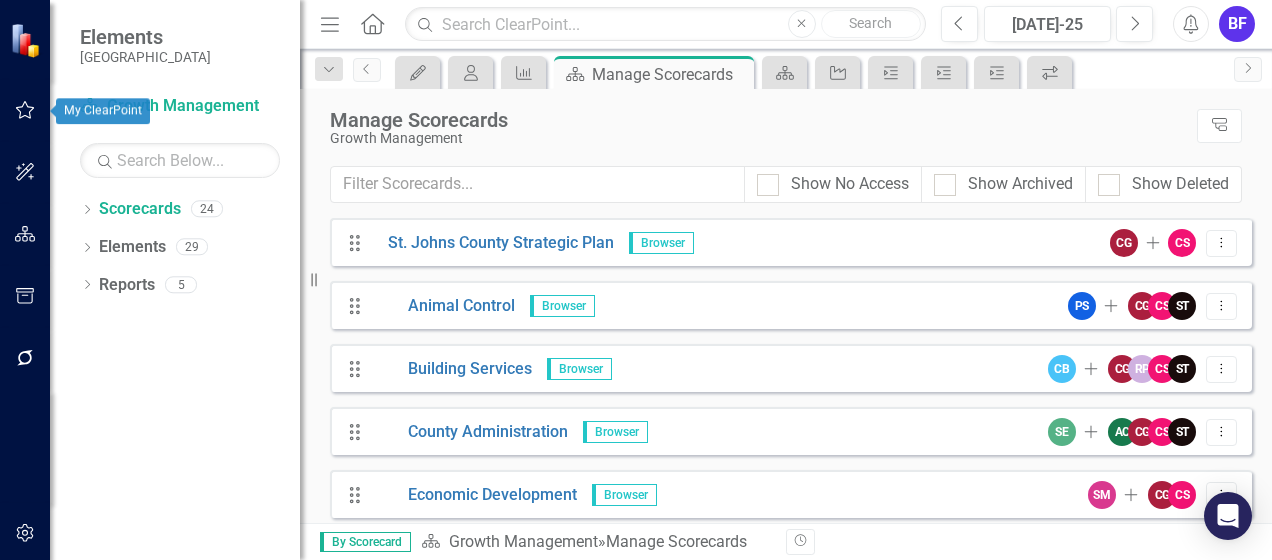 click 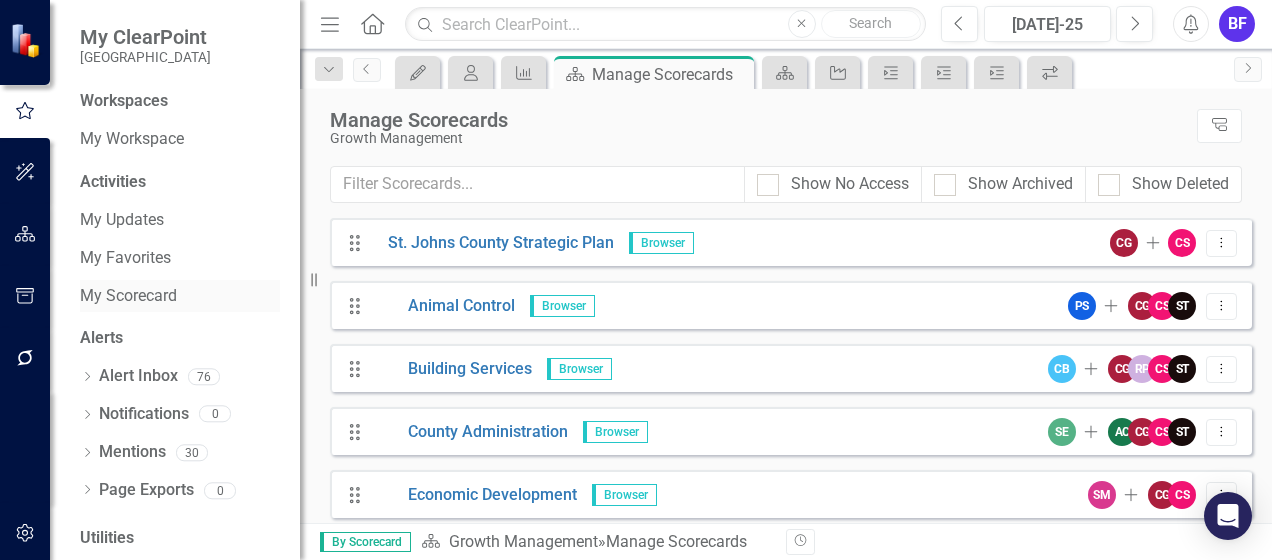 click on "My Scorecard" at bounding box center (180, 296) 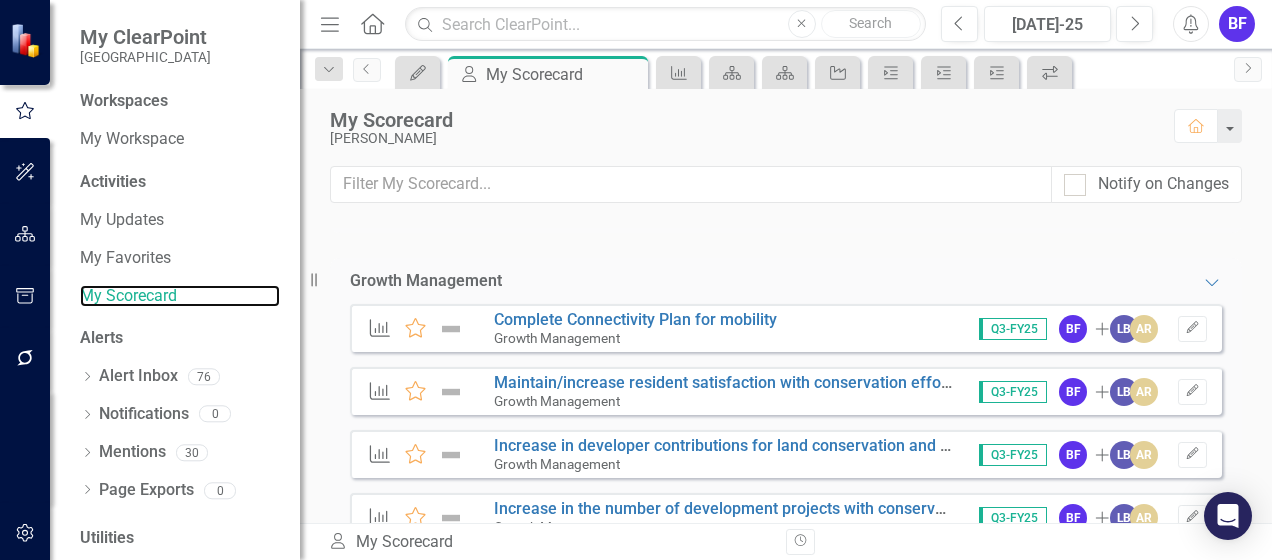 scroll, scrollTop: 105, scrollLeft: 0, axis: vertical 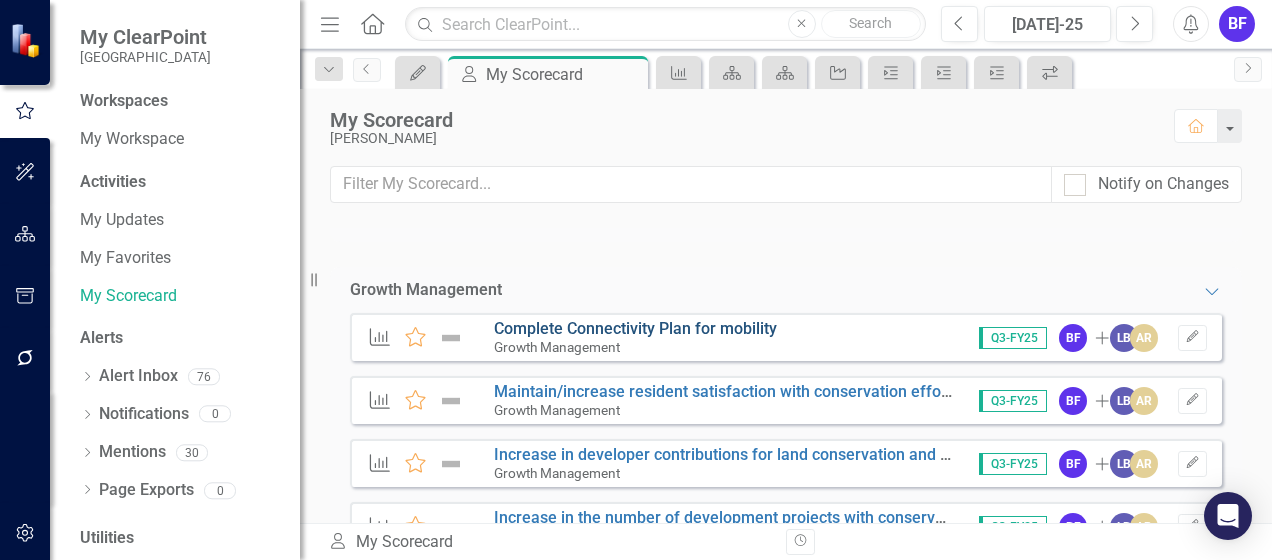 click on "Complete Connectivity Plan for mobility" at bounding box center (635, 328) 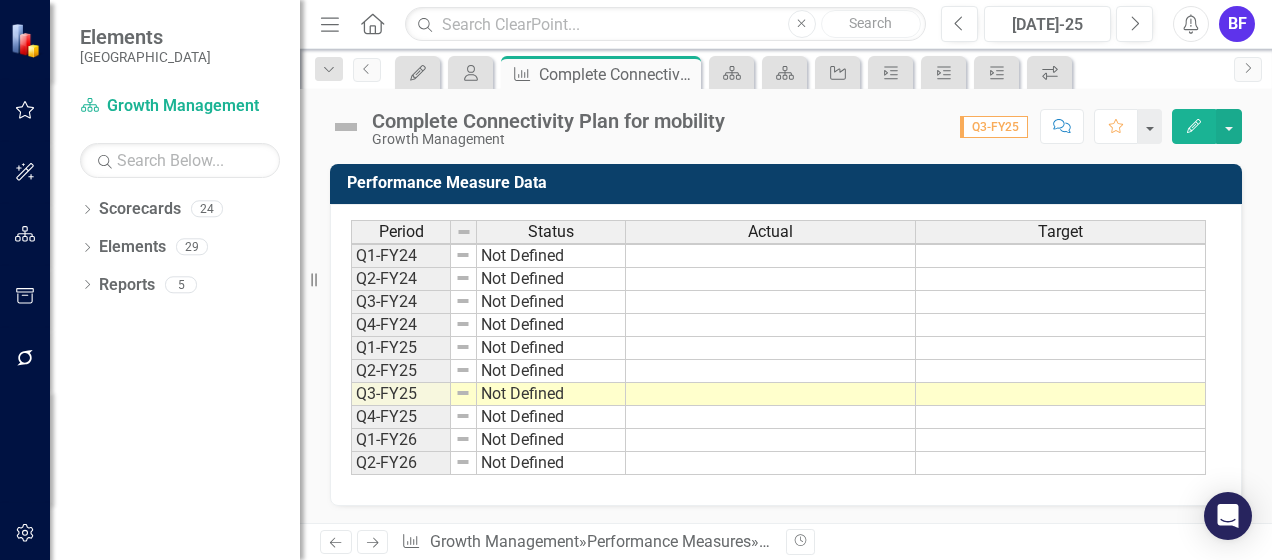 scroll, scrollTop: 0, scrollLeft: 0, axis: both 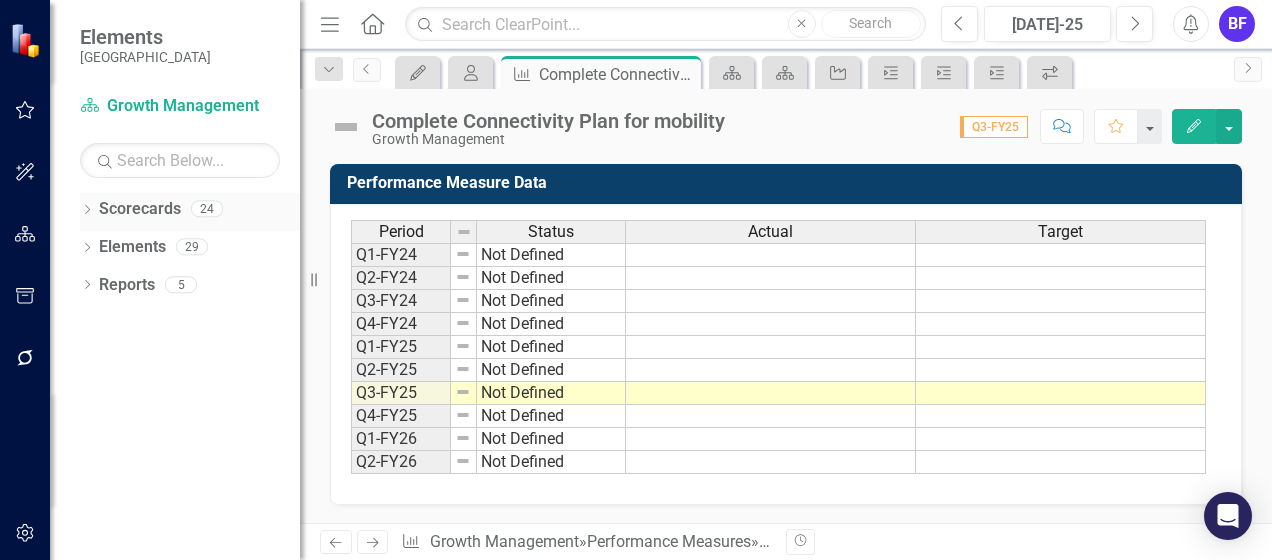click on "Scorecards" at bounding box center [140, 209] 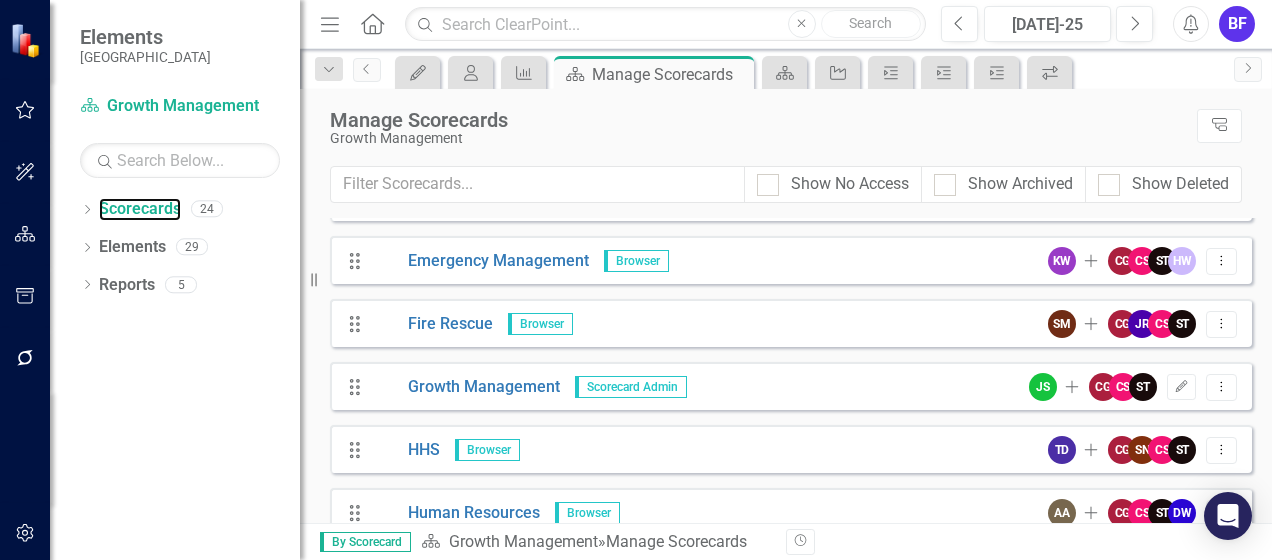 scroll, scrollTop: 300, scrollLeft: 0, axis: vertical 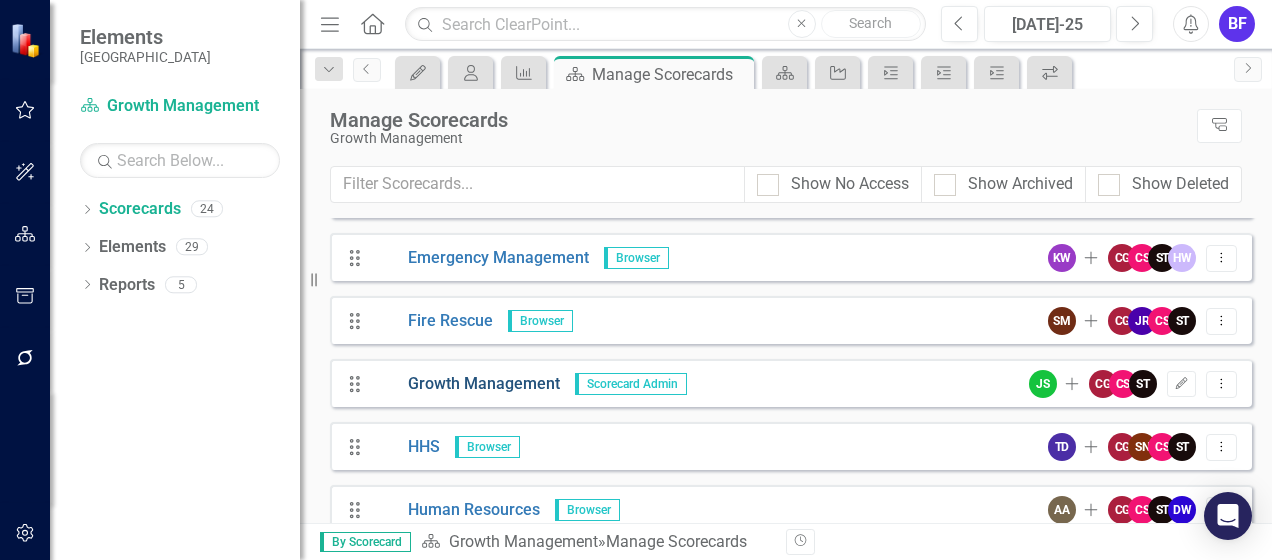 click on "Growth Management" at bounding box center [466, 384] 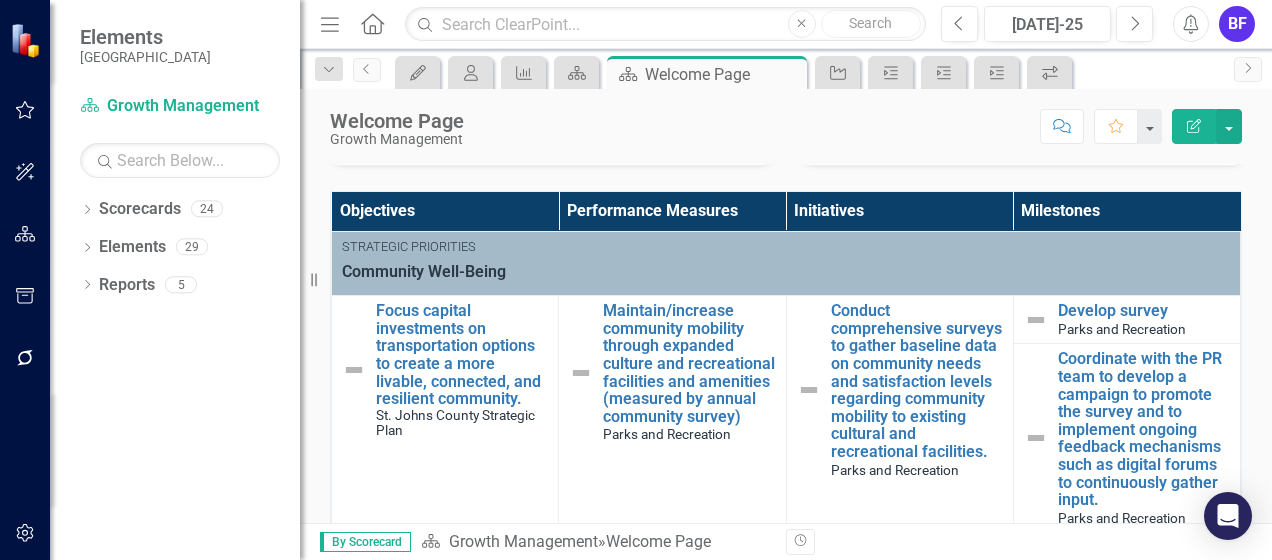 scroll, scrollTop: 400, scrollLeft: 0, axis: vertical 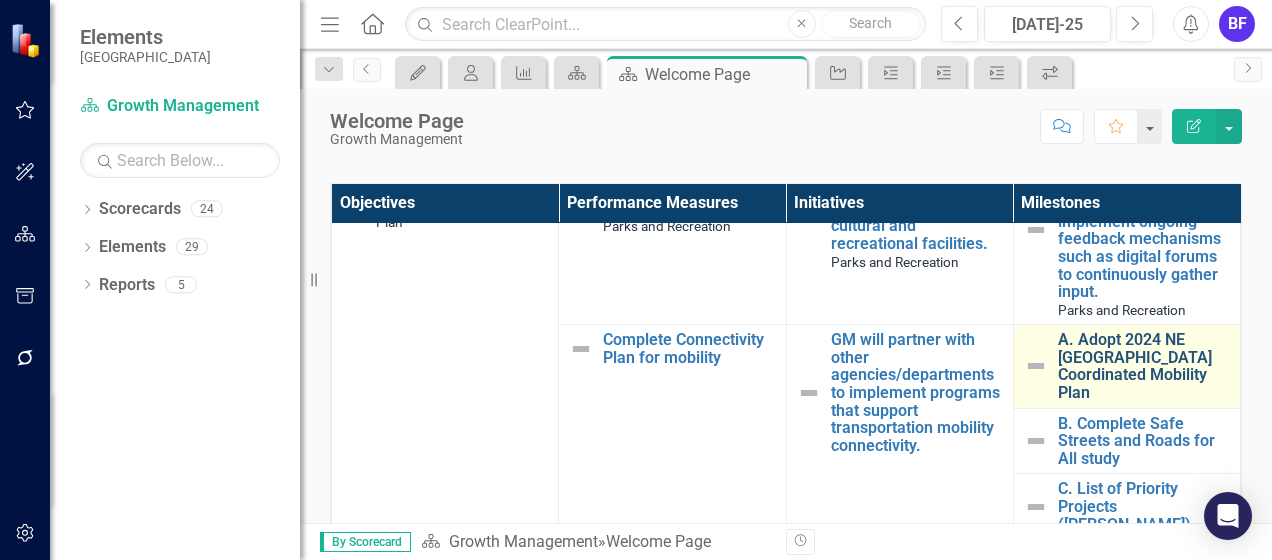 click on "A. Adopt 2024 NE [GEOGRAPHIC_DATA] Coordinated Mobility Plan" at bounding box center [1144, 366] 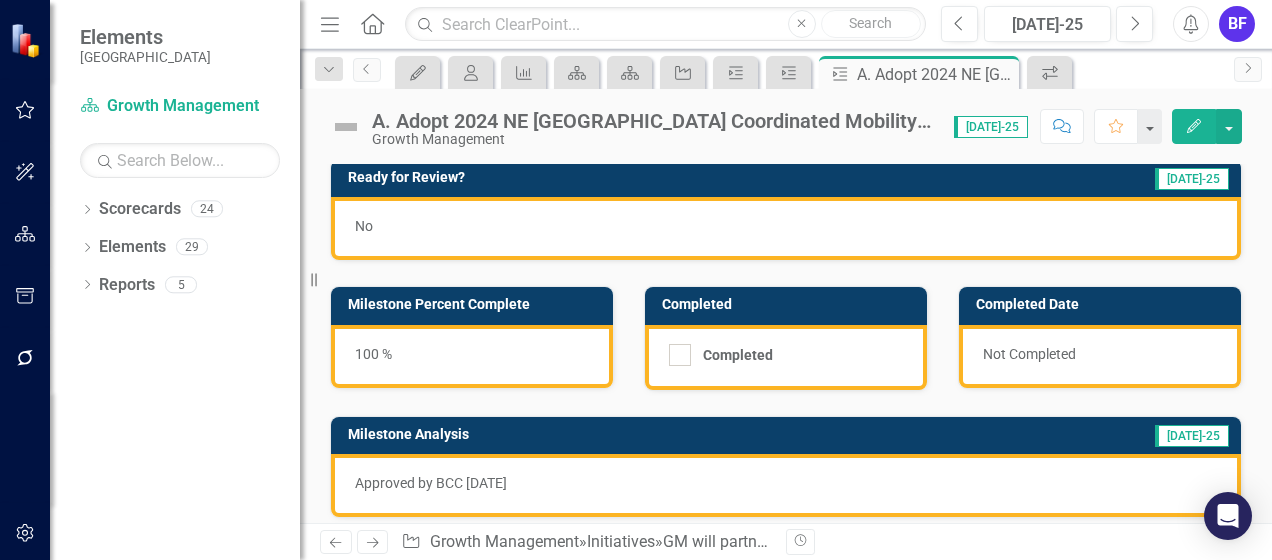 scroll, scrollTop: 0, scrollLeft: 0, axis: both 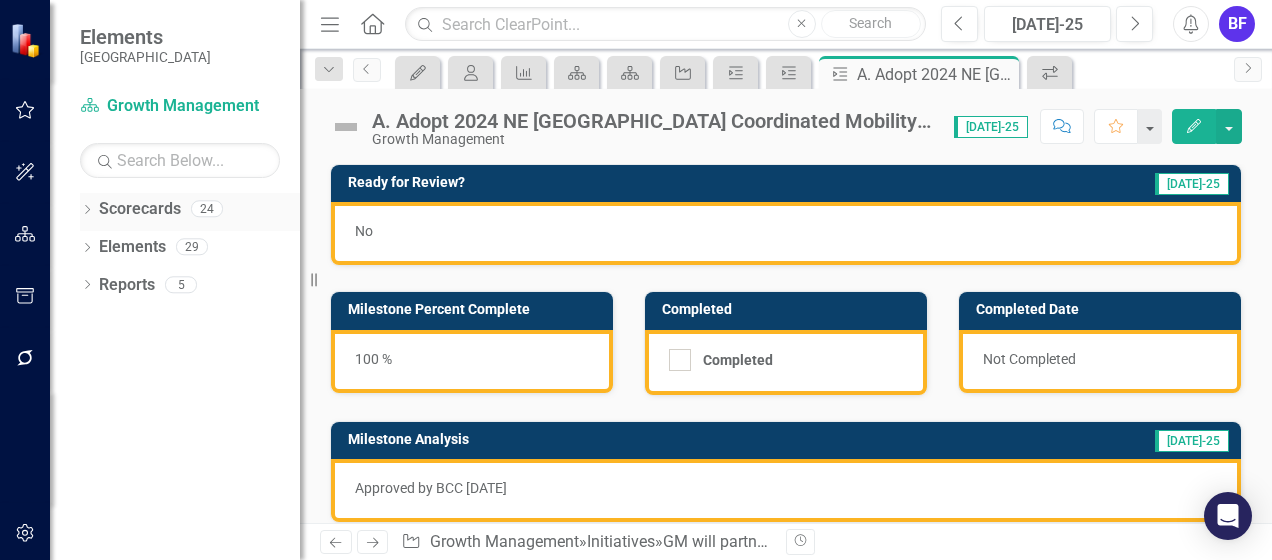 click on "Scorecards" at bounding box center [140, 209] 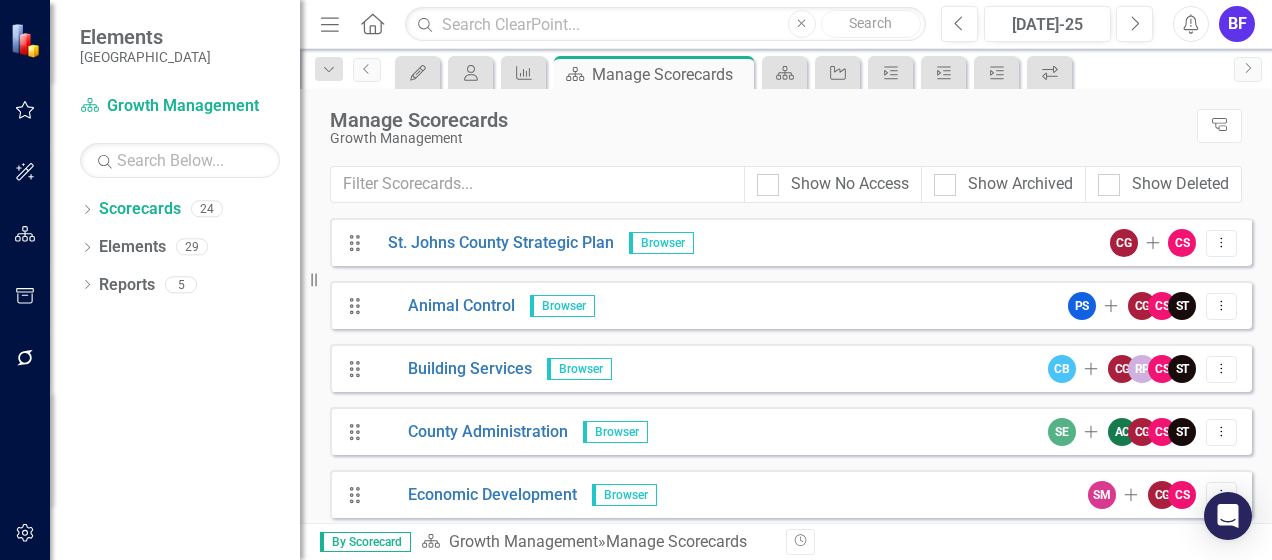 click on "By Scorecard Scorecard Growth Management  »  Manage Scorecards Revision History" at bounding box center (786, 541) 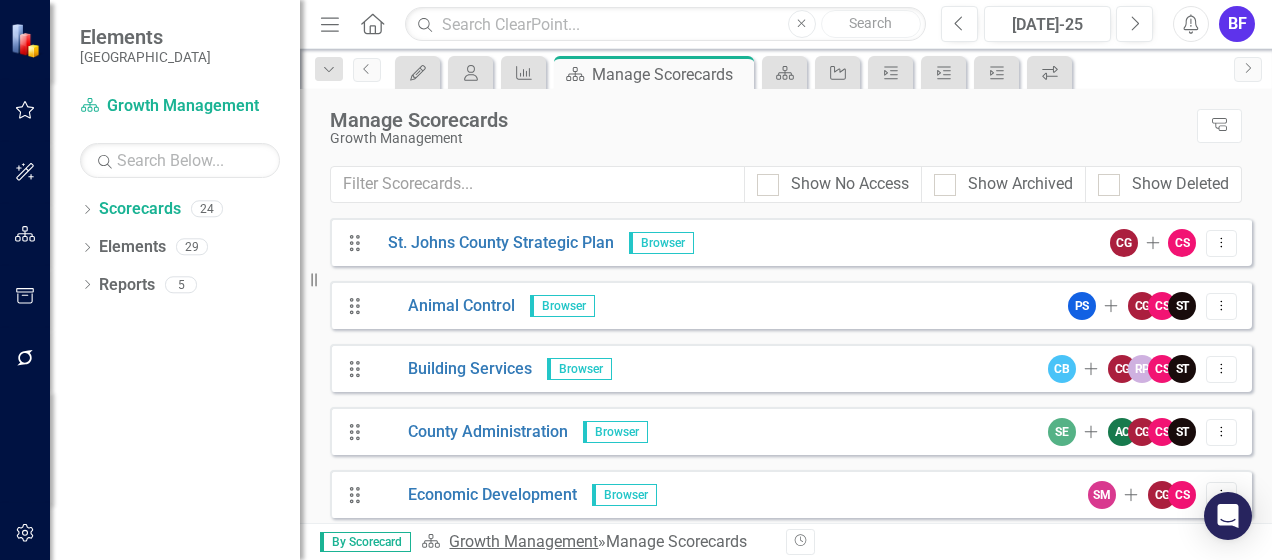 click on "Growth Management" at bounding box center (523, 541) 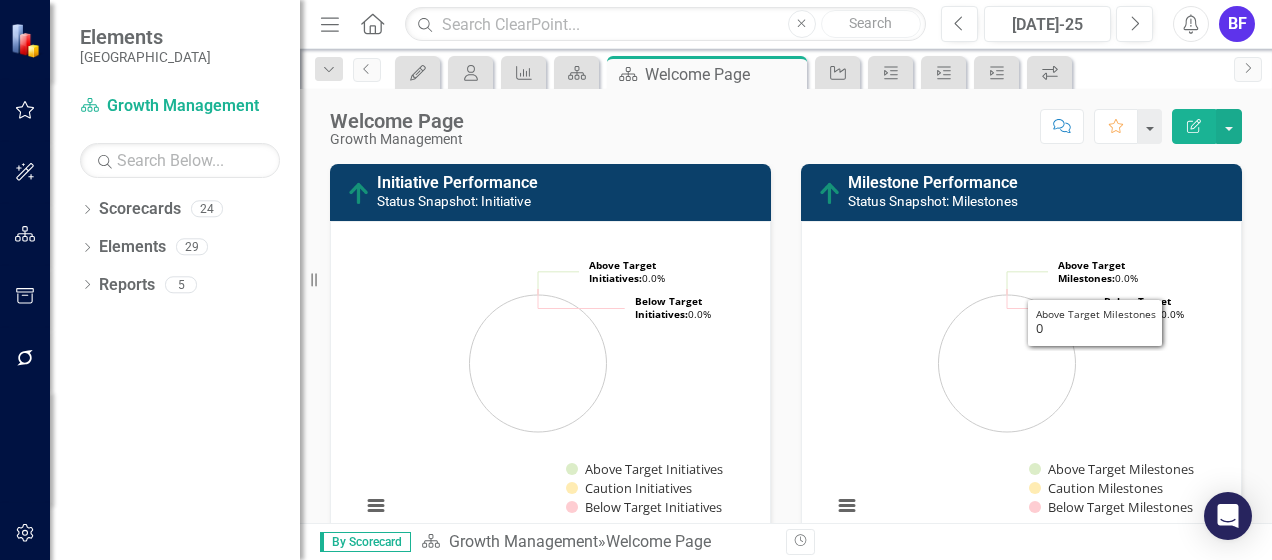 scroll, scrollTop: 300, scrollLeft: 0, axis: vertical 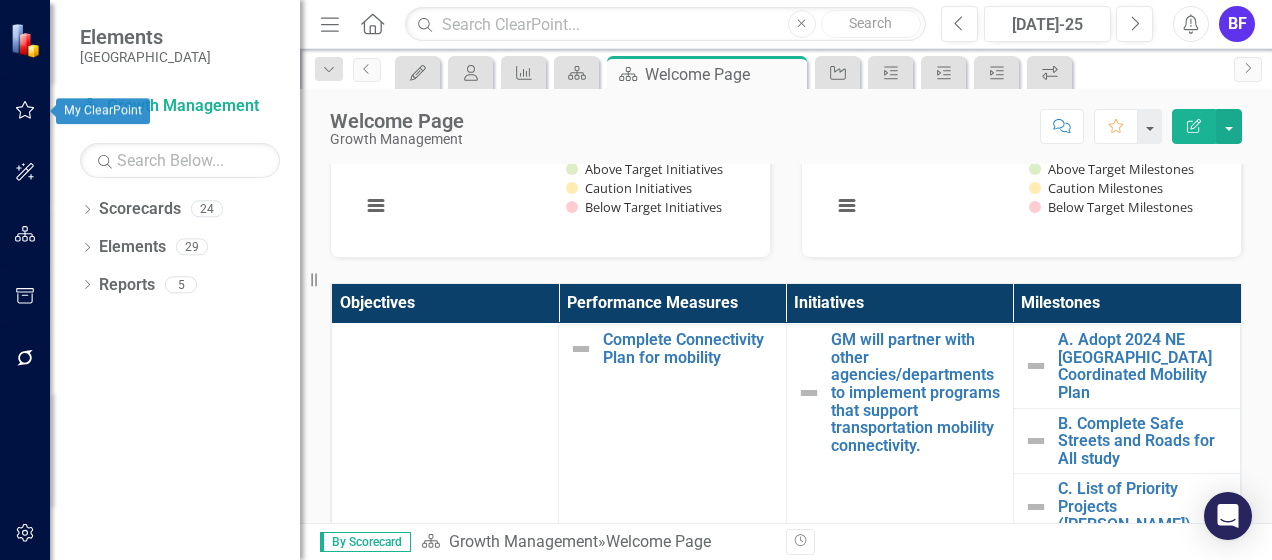 click 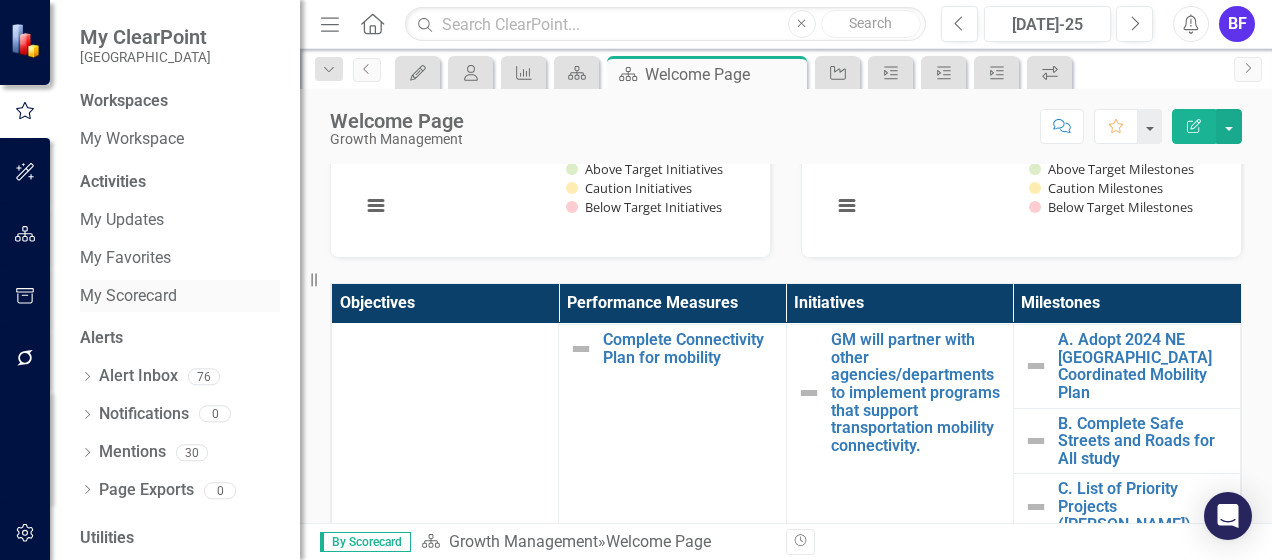 click on "My Scorecard" at bounding box center [180, 296] 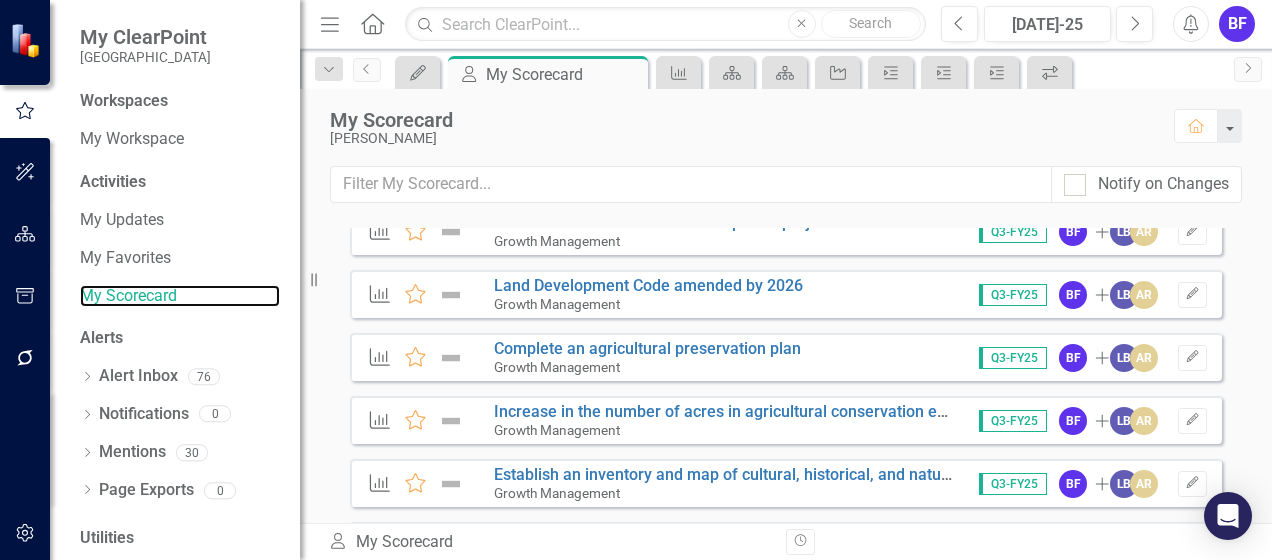 scroll, scrollTop: 200, scrollLeft: 0, axis: vertical 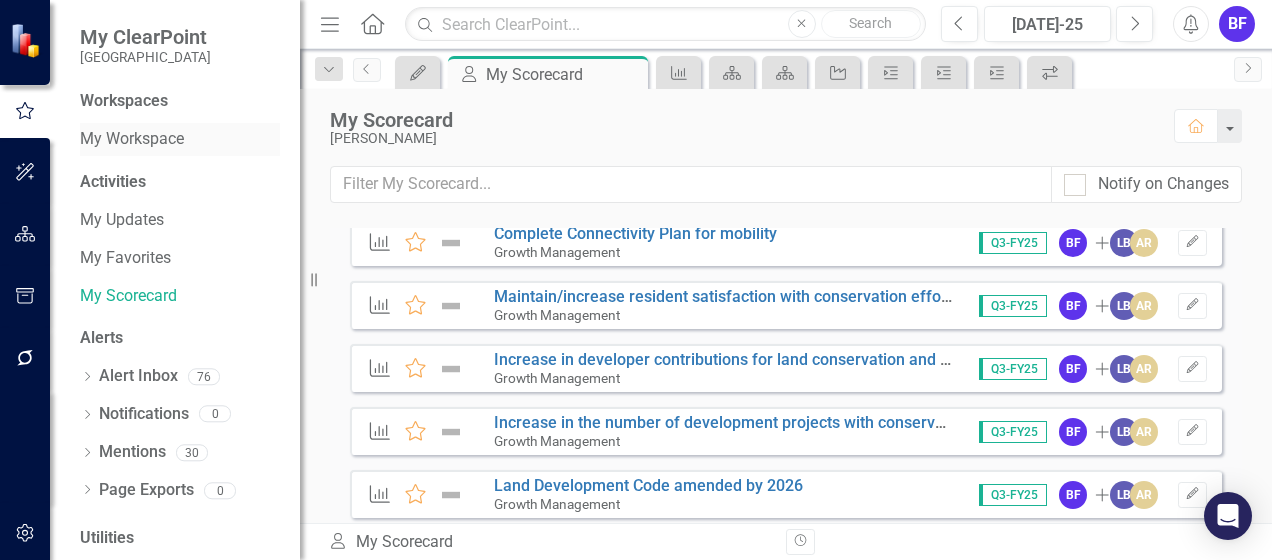 click on "My Workspace" at bounding box center (180, 139) 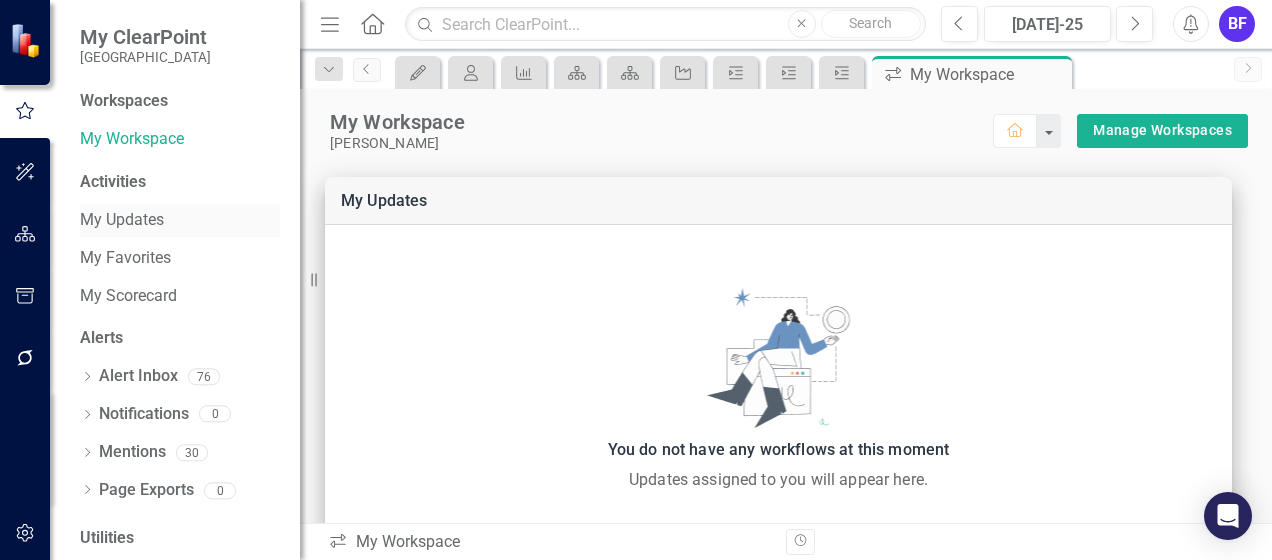 click on "My Updates" at bounding box center (180, 220) 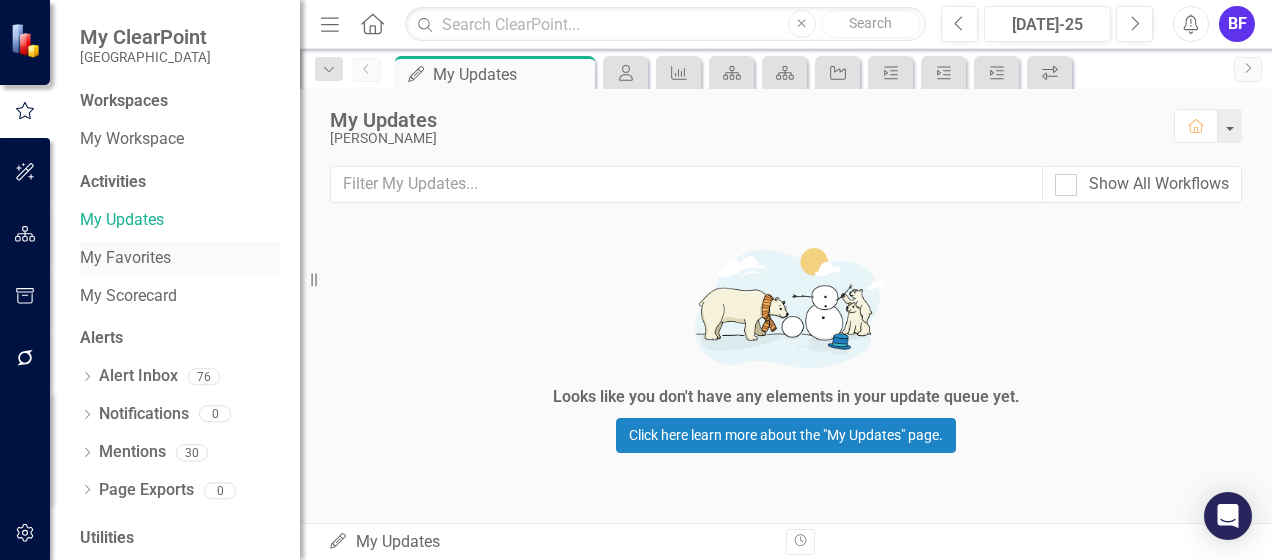 click on "My Favorites" at bounding box center (180, 258) 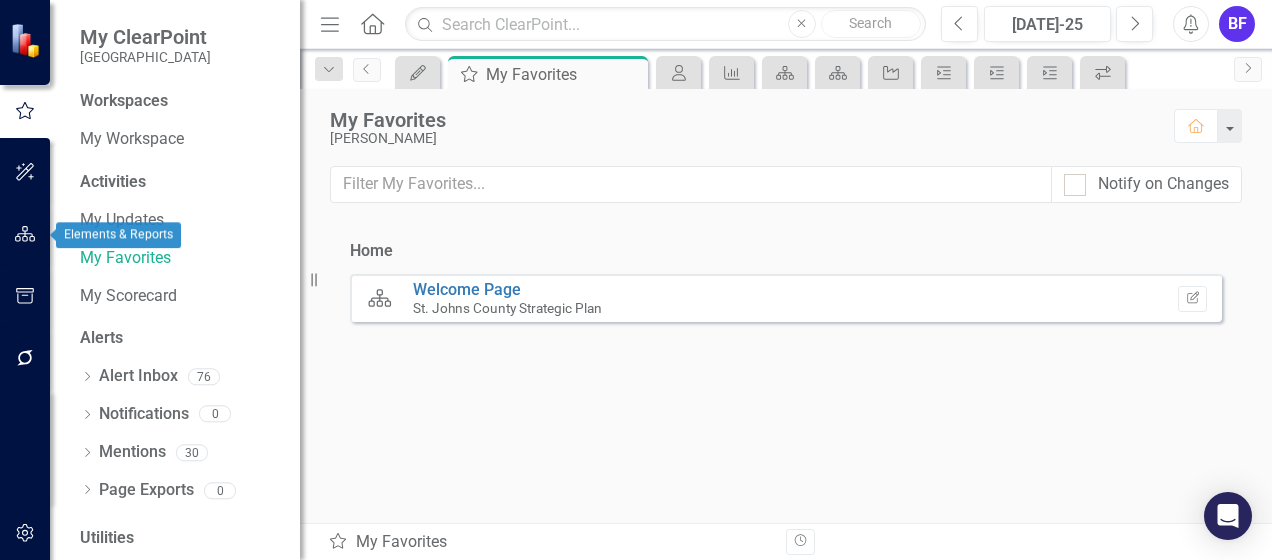 click 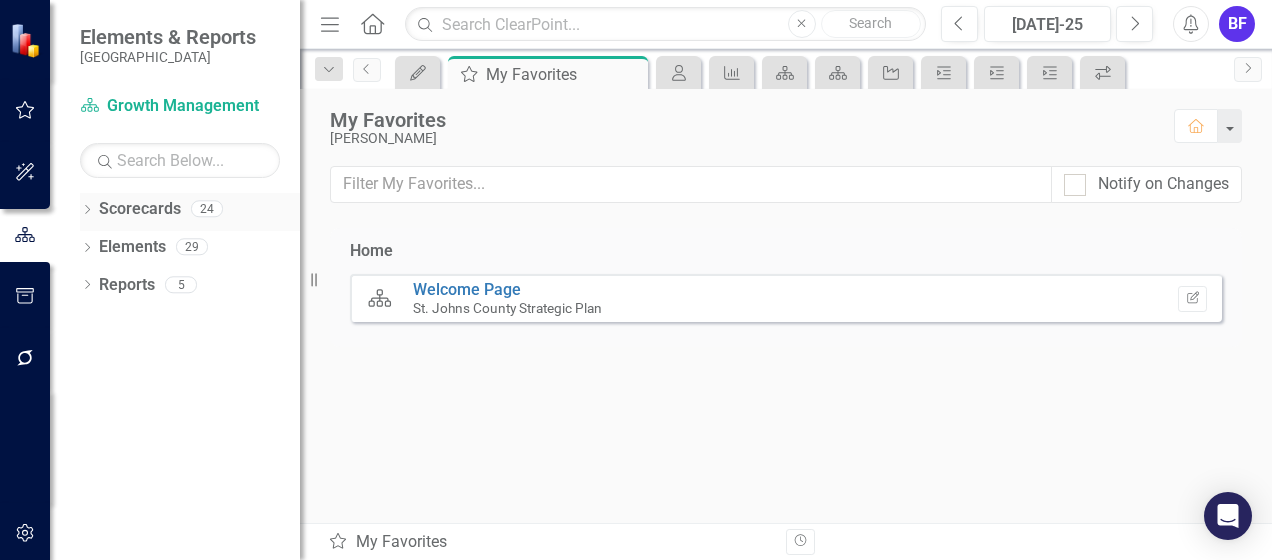 click on "Scorecards" at bounding box center (140, 209) 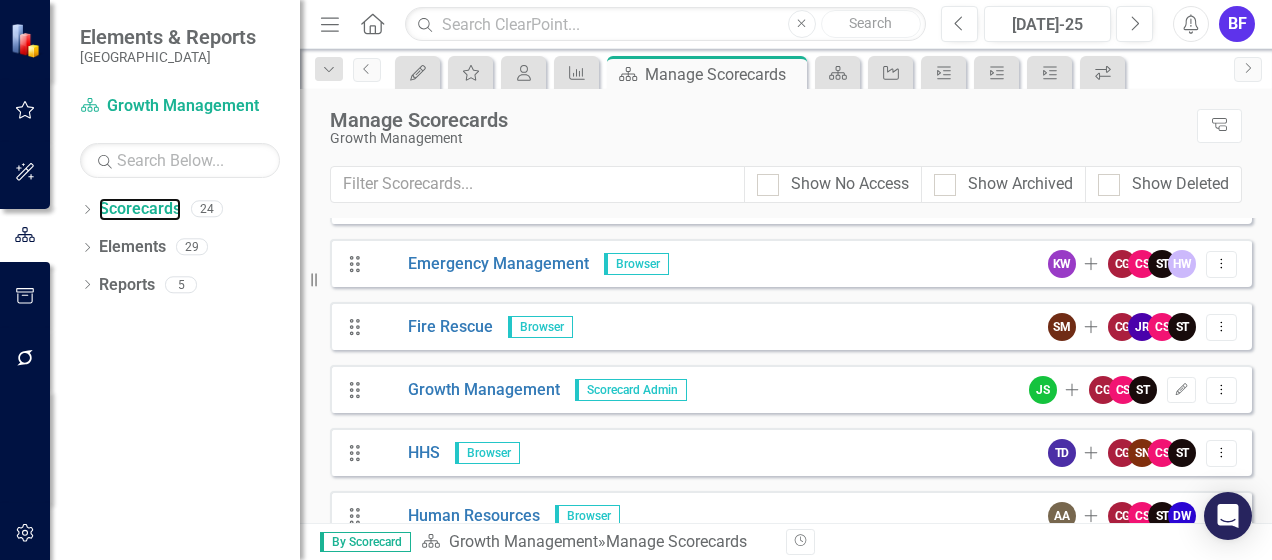scroll, scrollTop: 300, scrollLeft: 0, axis: vertical 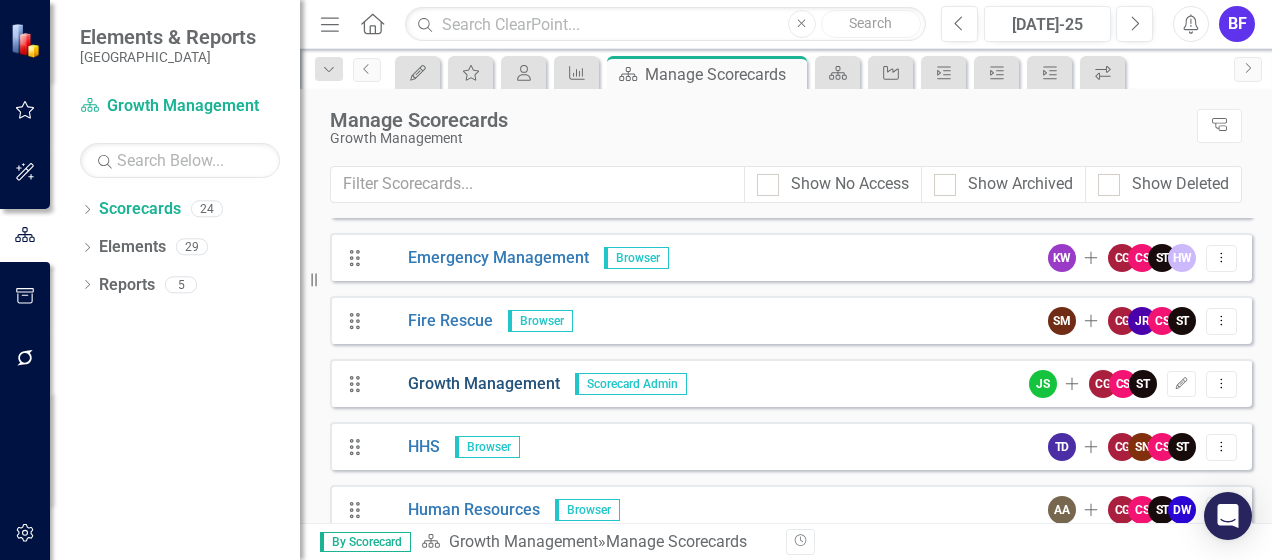 click on "Growth Management" at bounding box center [466, 384] 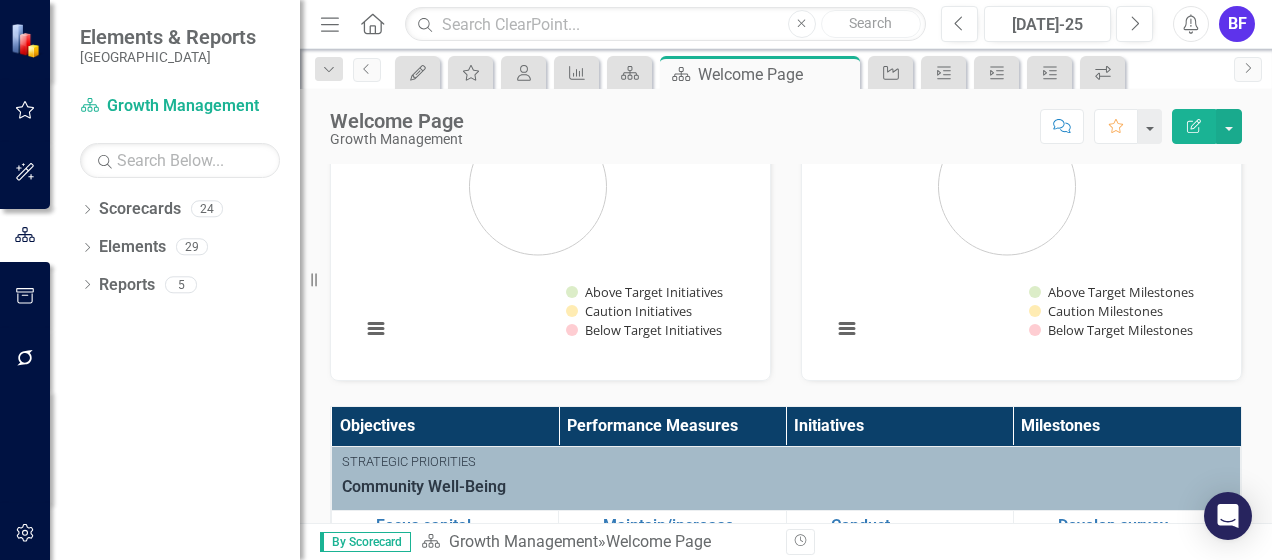 scroll, scrollTop: 300, scrollLeft: 0, axis: vertical 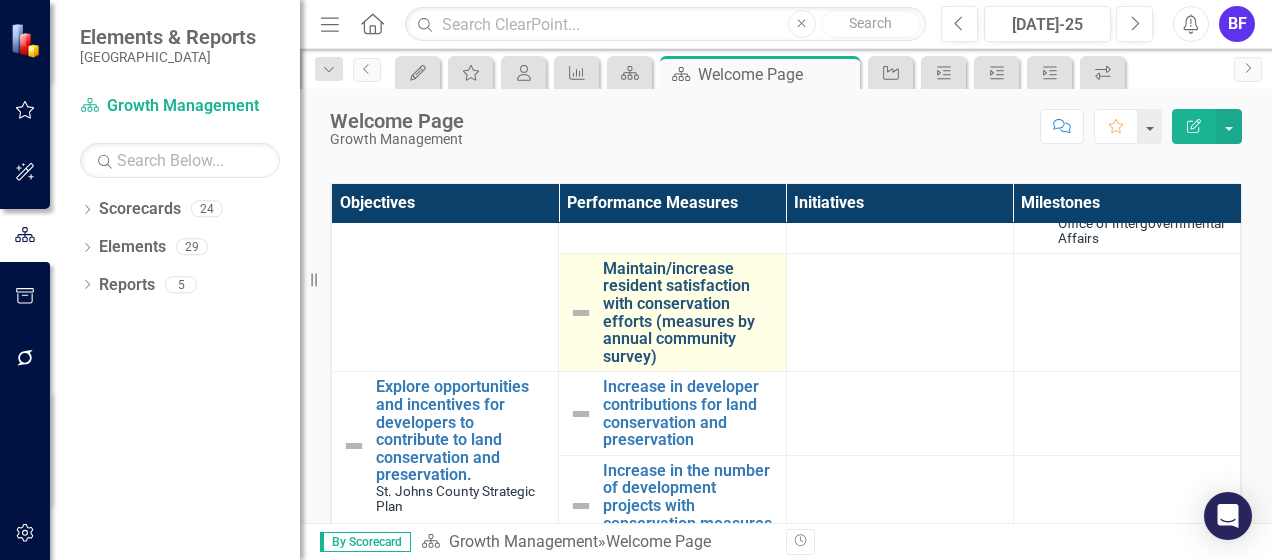 click on "Maintain/increase resident satisfaction with conservation efforts (measures by annual community survey)" at bounding box center (689, 313) 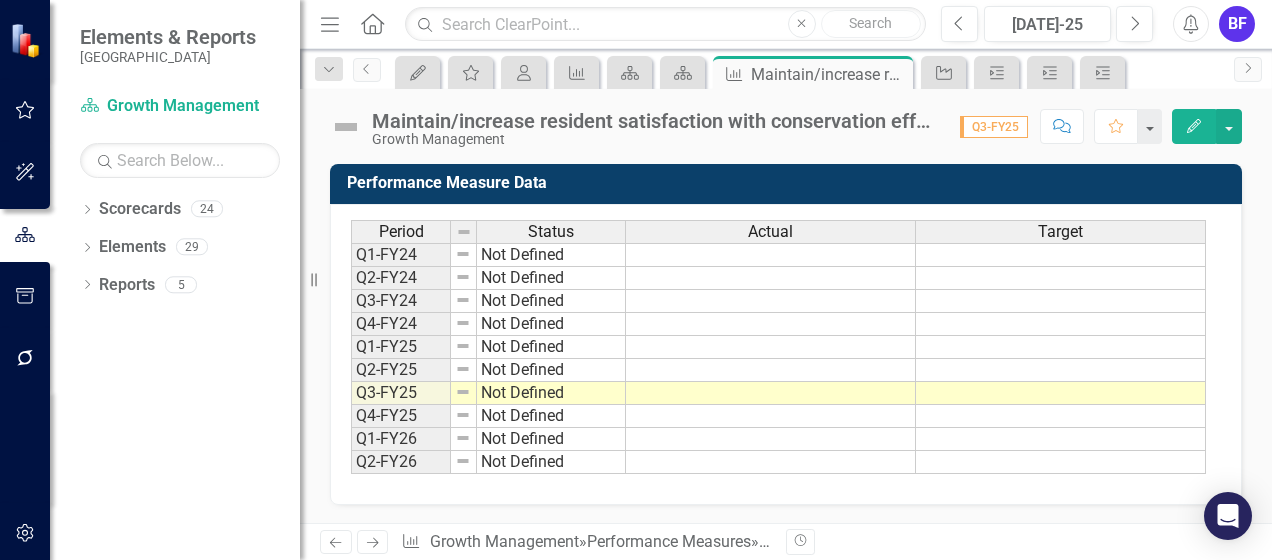 scroll, scrollTop: 0, scrollLeft: 0, axis: both 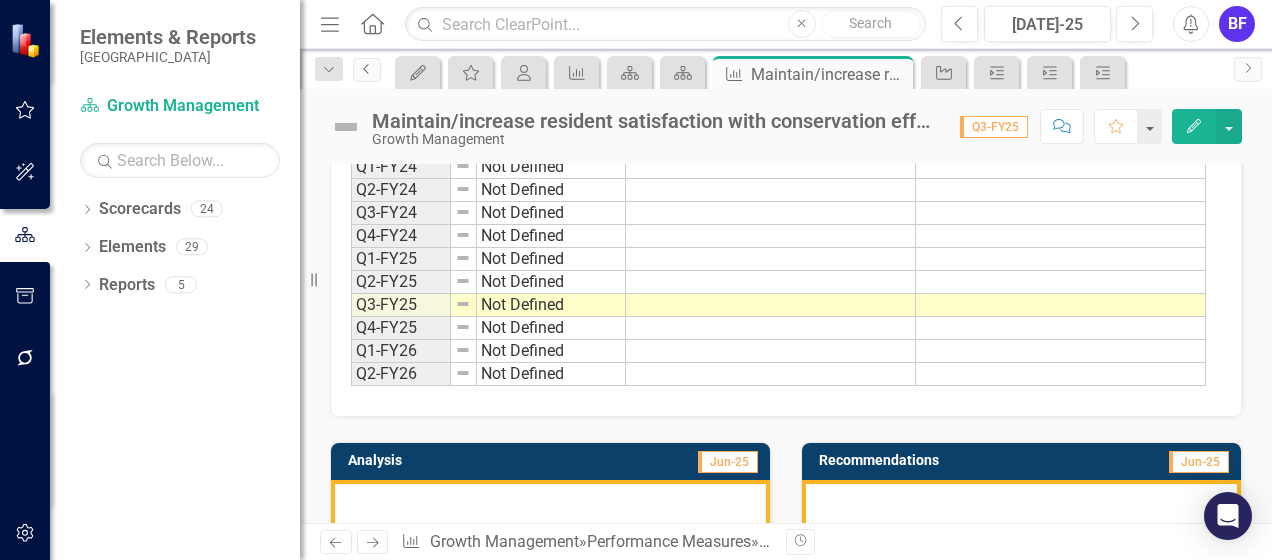 click on "Previous" 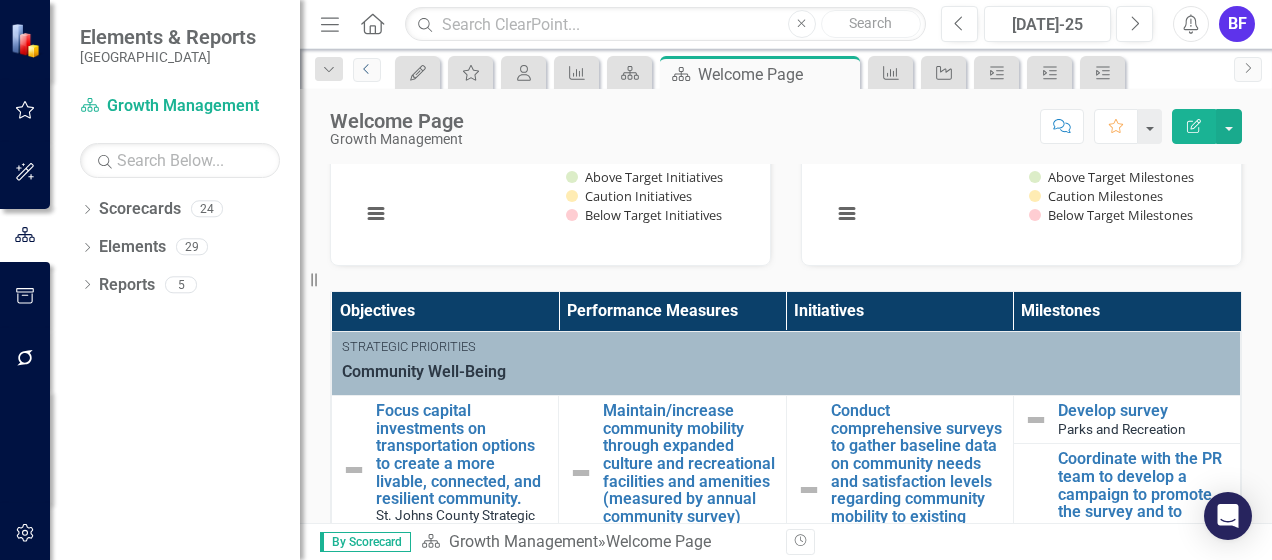 scroll, scrollTop: 400, scrollLeft: 0, axis: vertical 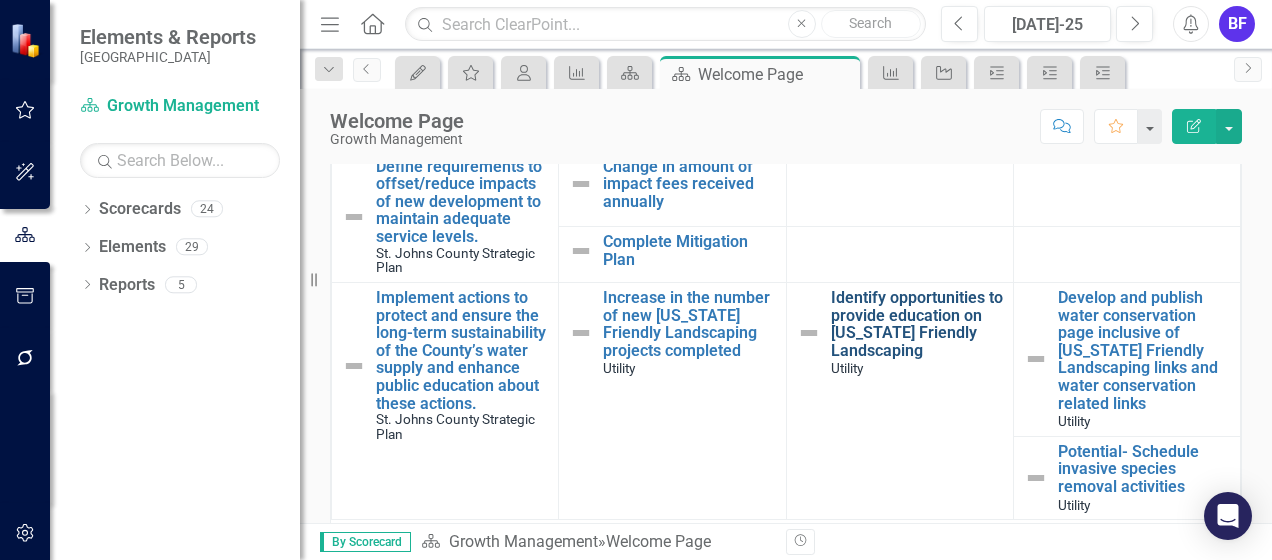 click on "Identify opportunities to provide education on [US_STATE] Friendly Landscaping" at bounding box center [917, 324] 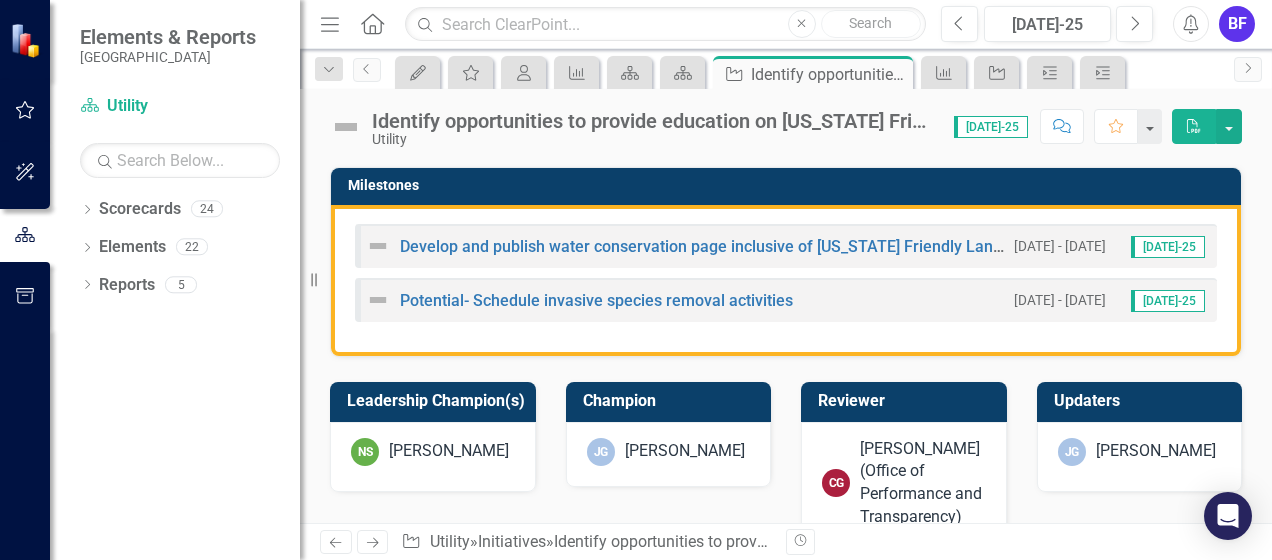 scroll, scrollTop: 500, scrollLeft: 0, axis: vertical 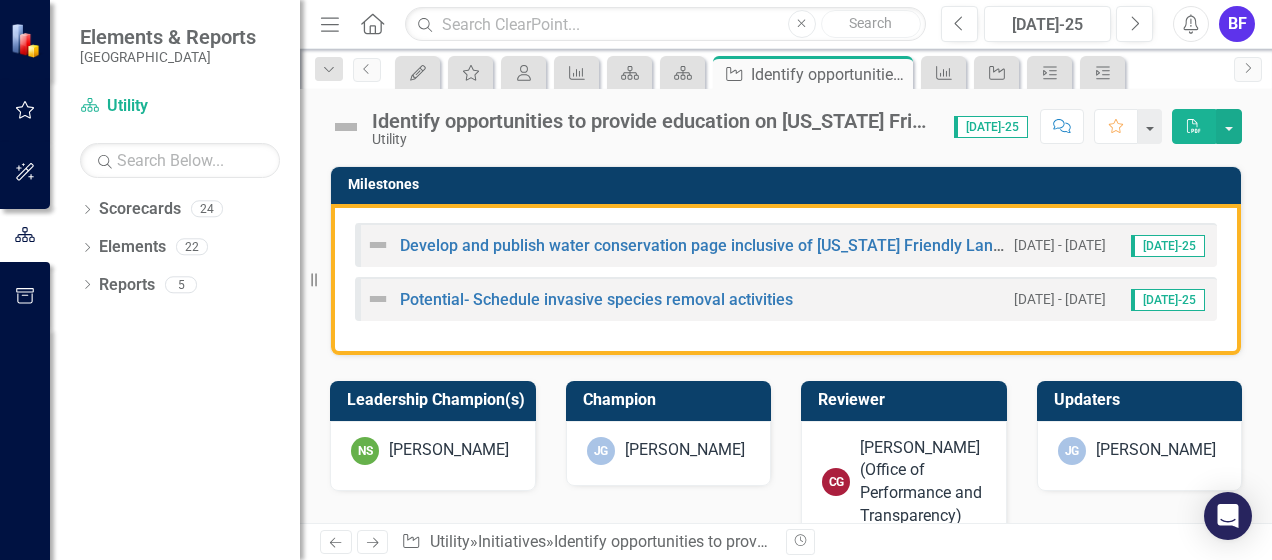 click on "Milestones" at bounding box center [789, 184] 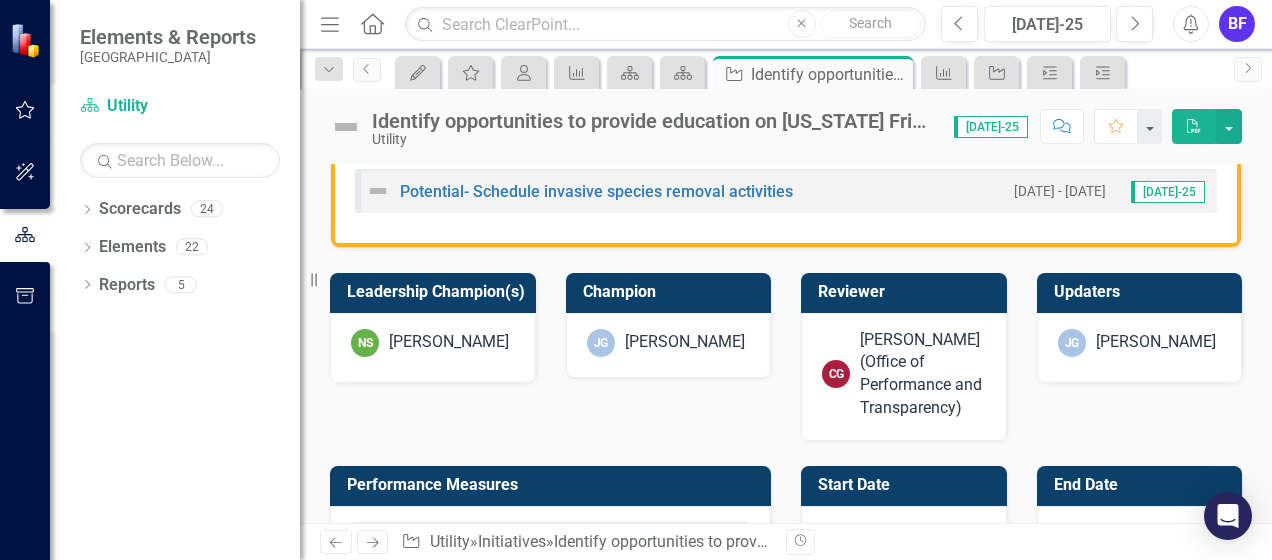 scroll, scrollTop: 600, scrollLeft: 0, axis: vertical 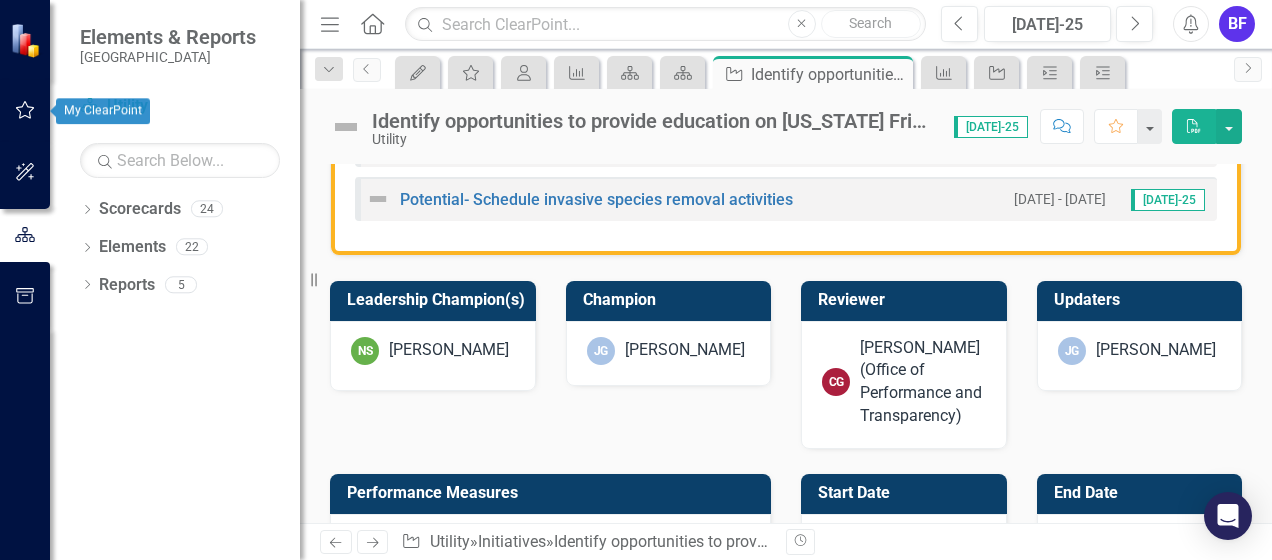 click 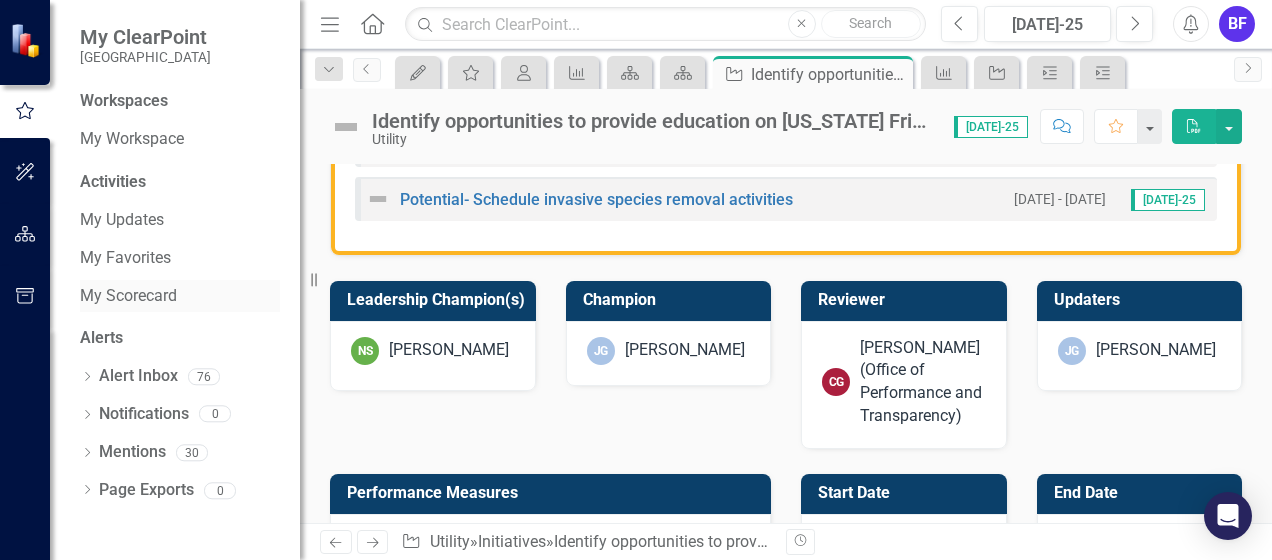click on "My Scorecard" at bounding box center (180, 296) 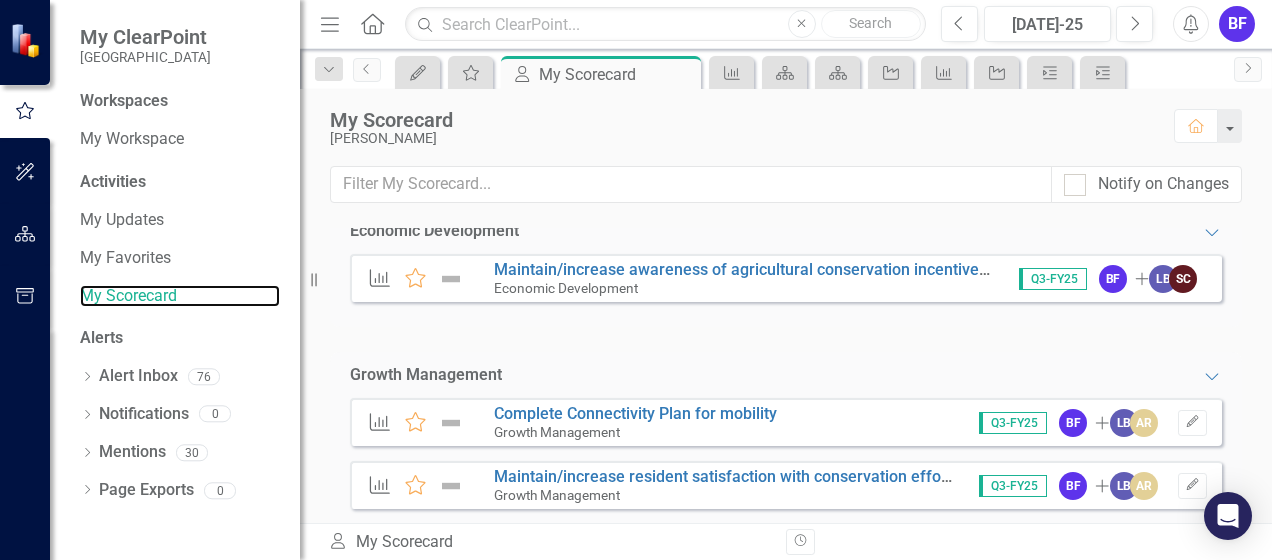 scroll, scrollTop: 0, scrollLeft: 0, axis: both 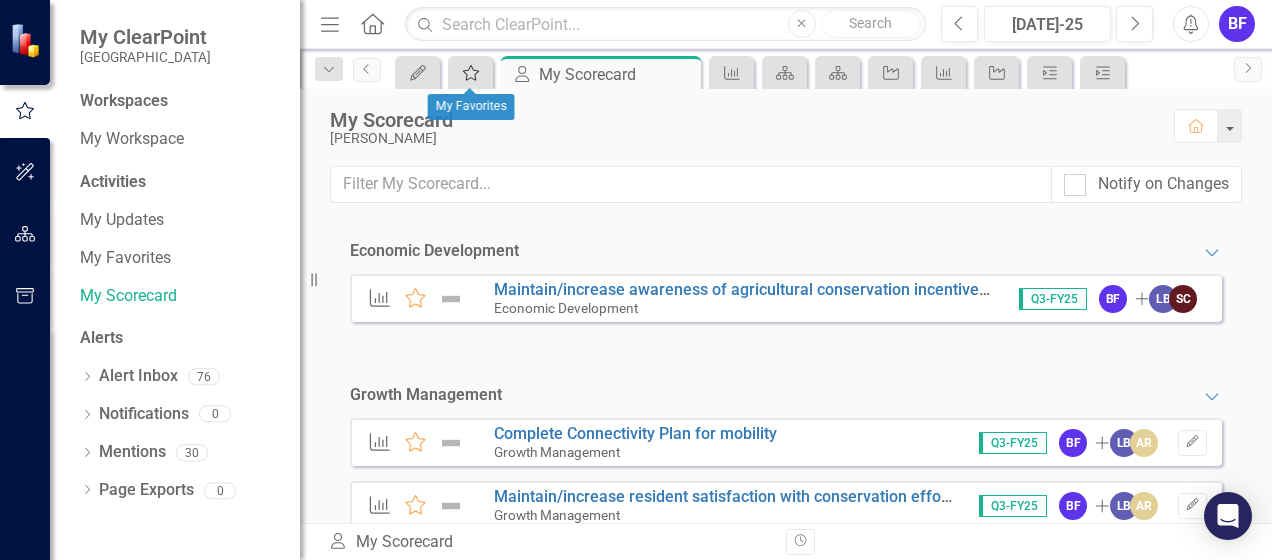 click on "My Favorites" 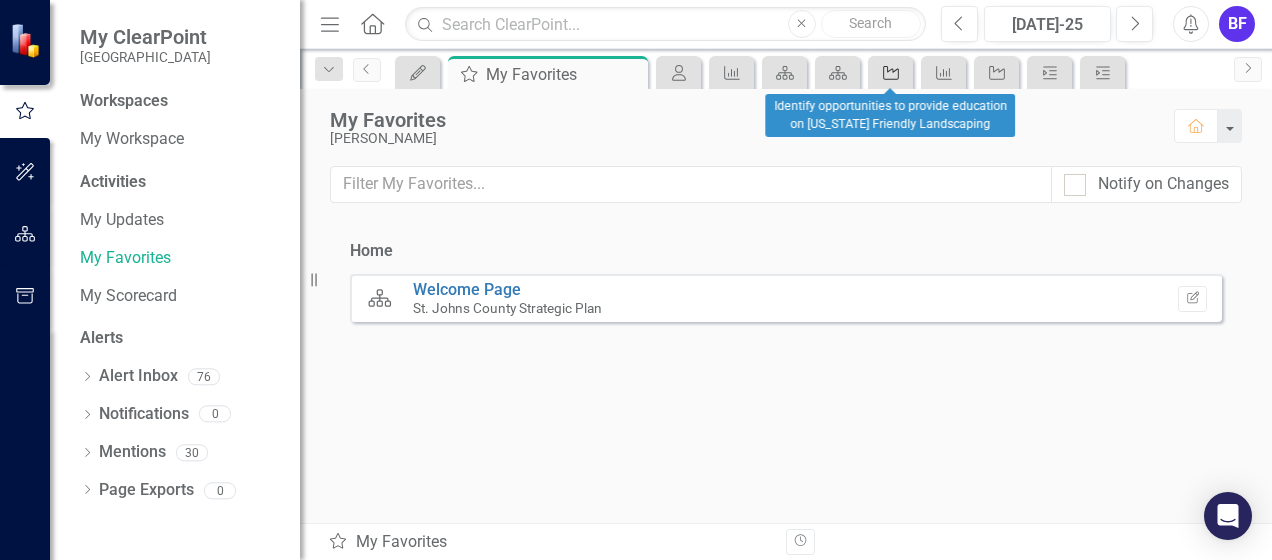 click on "Initiative" 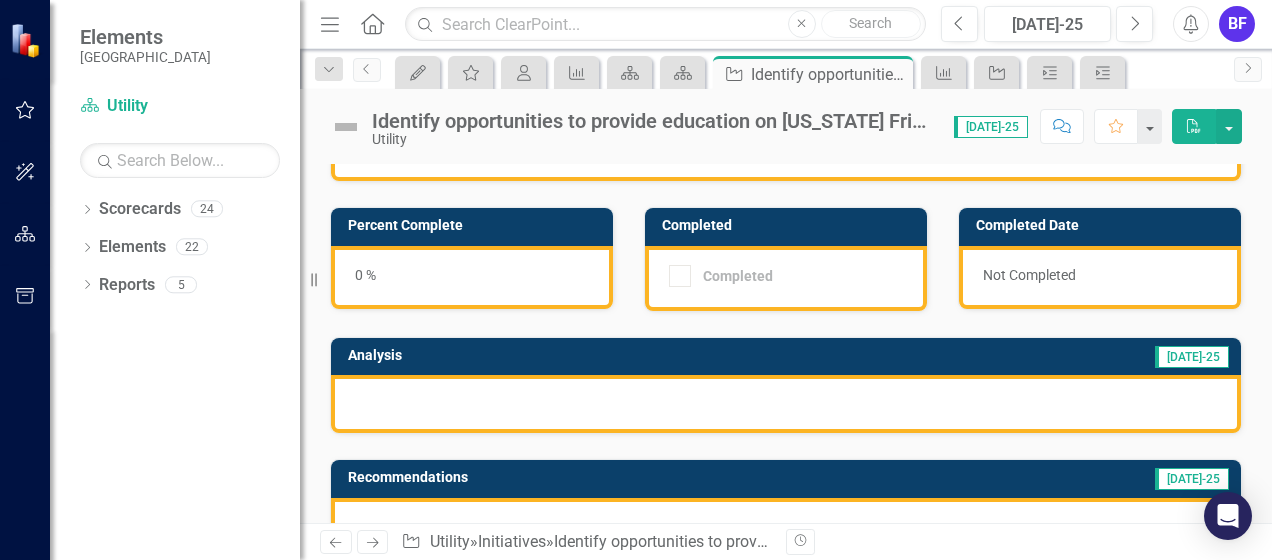 scroll, scrollTop: 100, scrollLeft: 0, axis: vertical 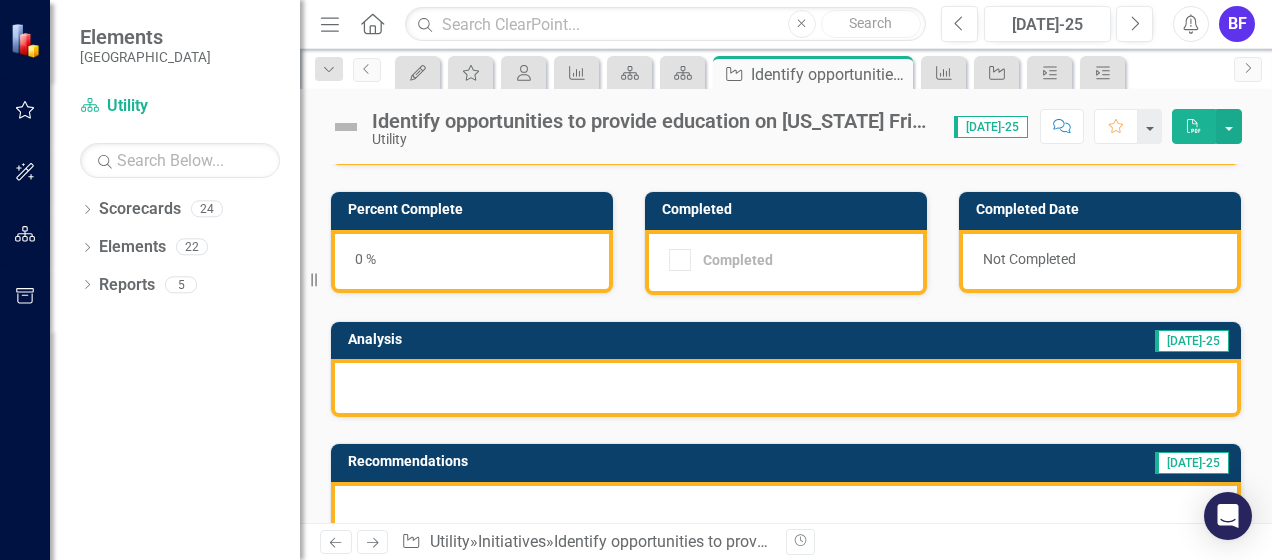 click on "Analysis" at bounding box center [531, 339] 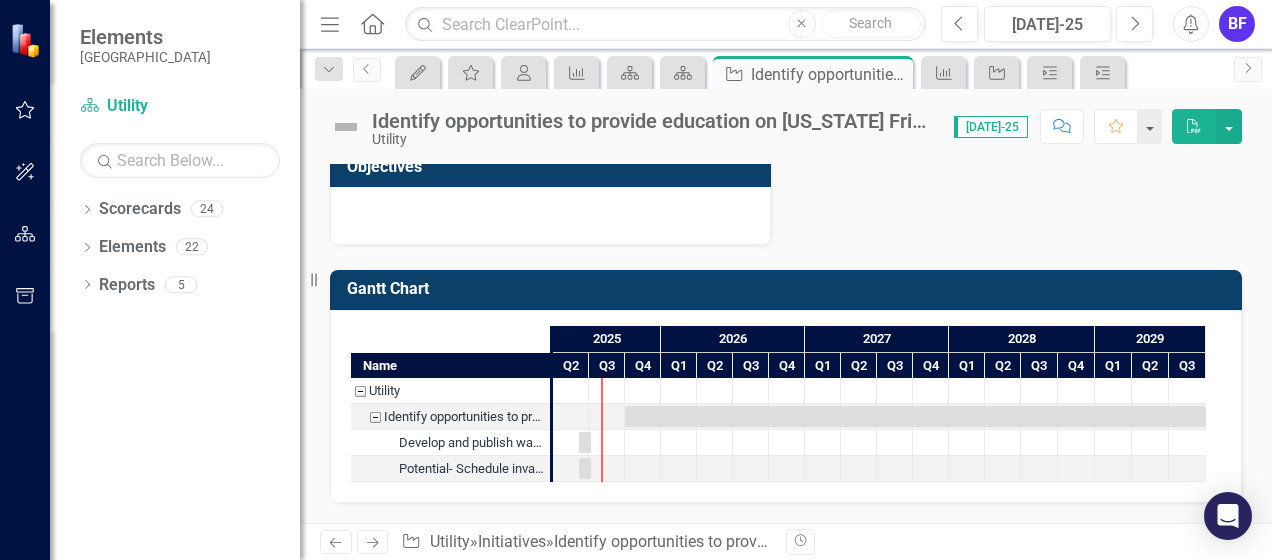 scroll, scrollTop: 1127, scrollLeft: 0, axis: vertical 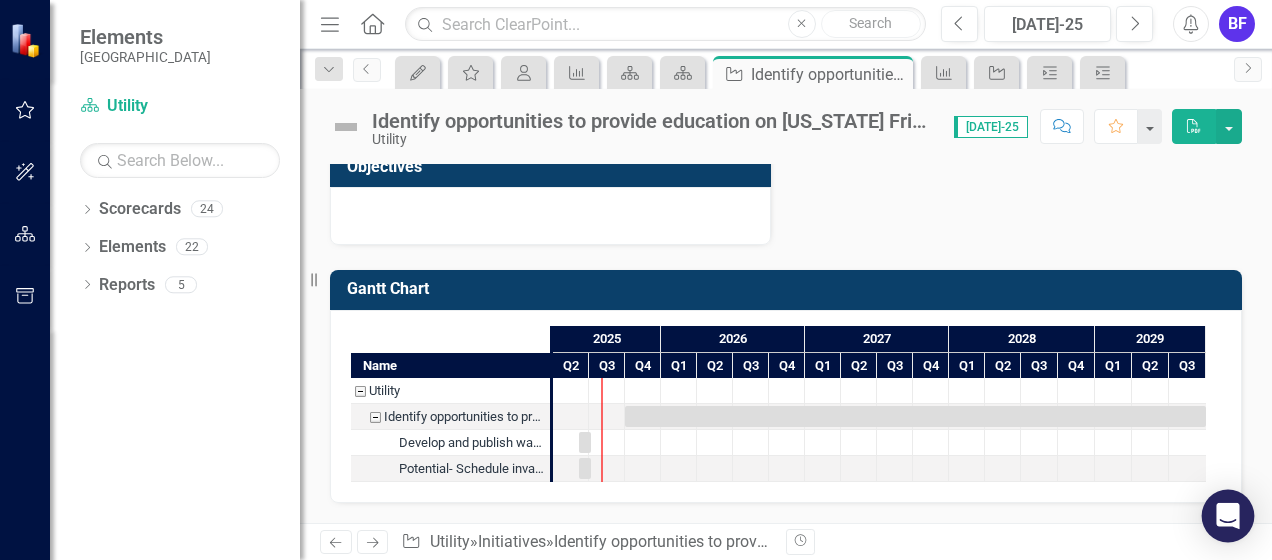 click 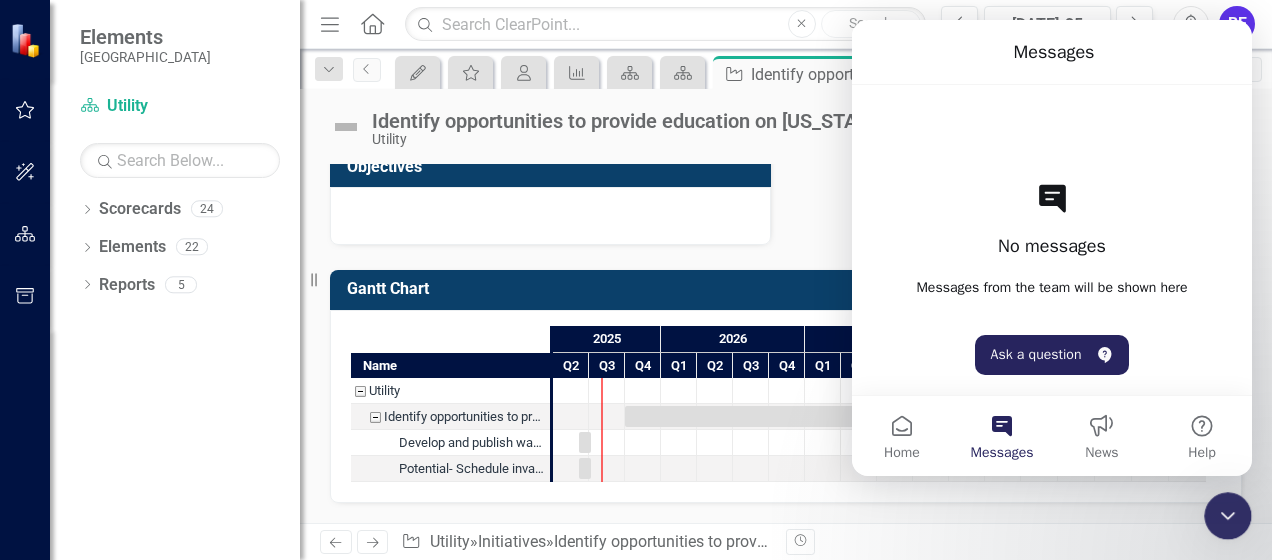 scroll, scrollTop: 0, scrollLeft: 0, axis: both 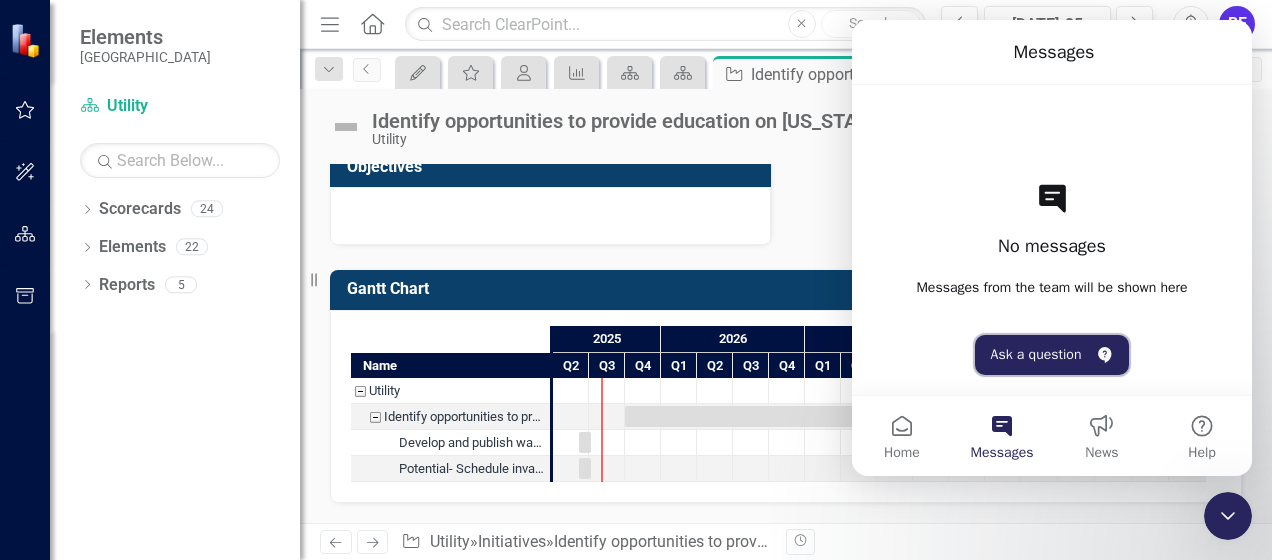 click on "Ask a question" at bounding box center (1052, 355) 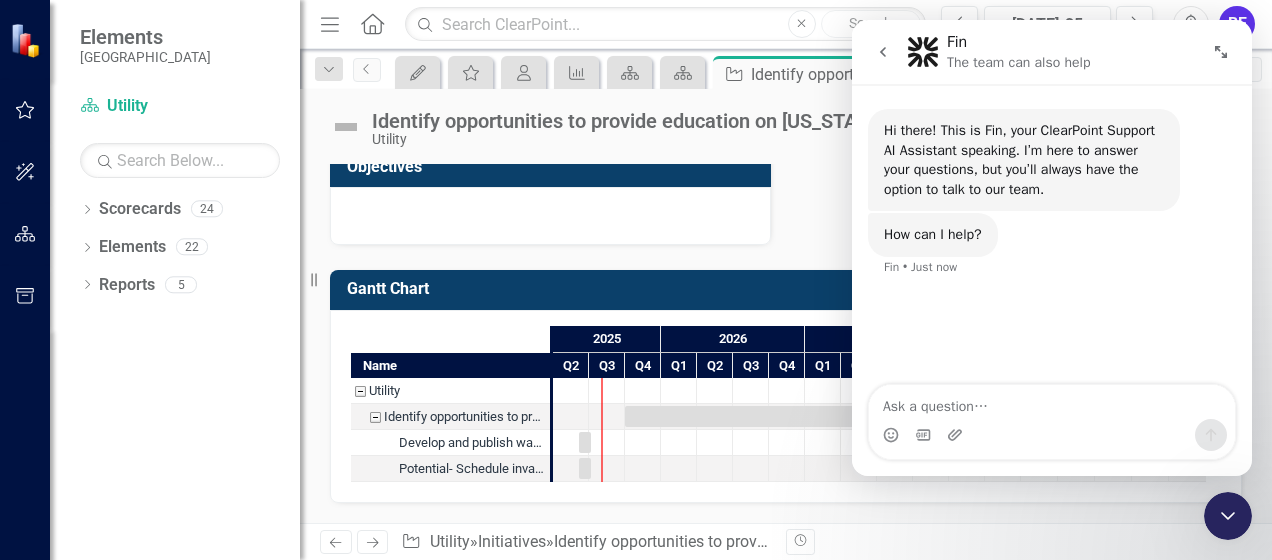 click 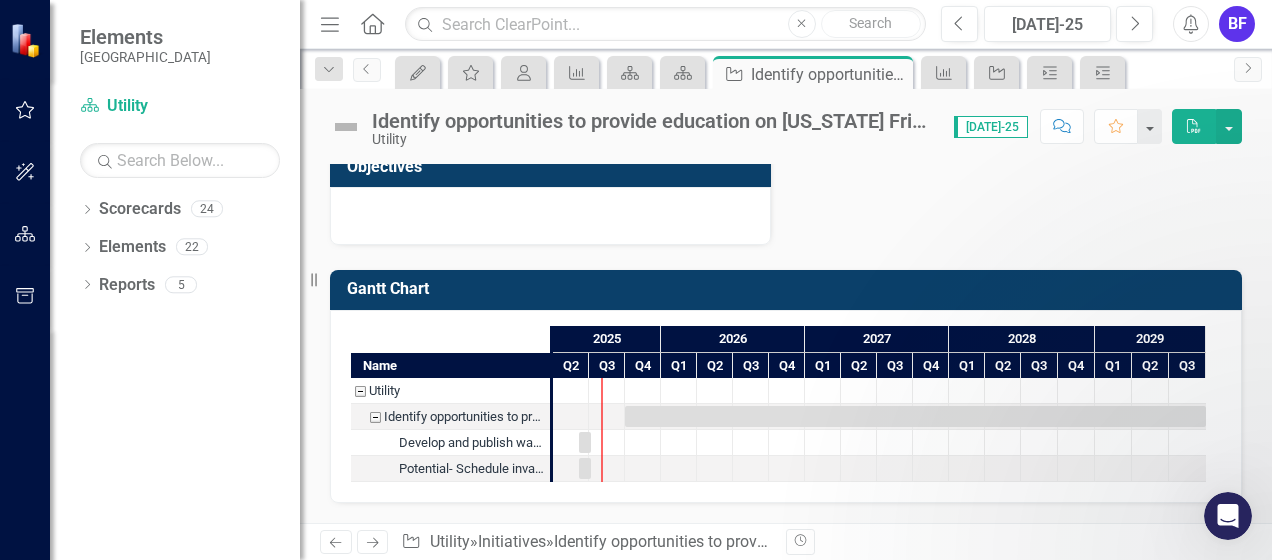 scroll, scrollTop: 0, scrollLeft: 0, axis: both 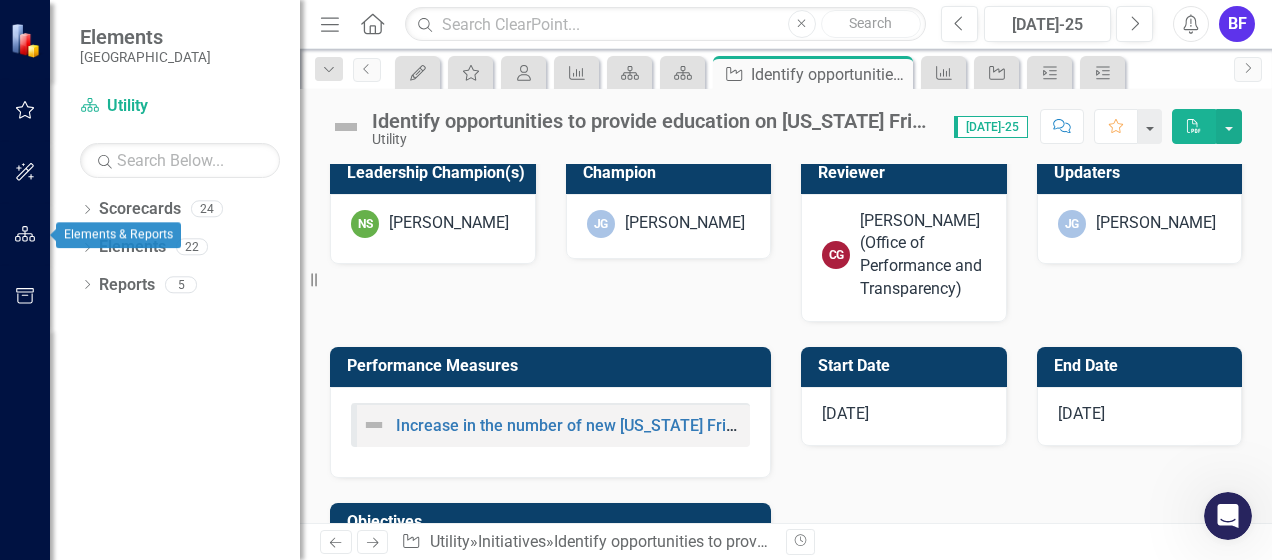 click 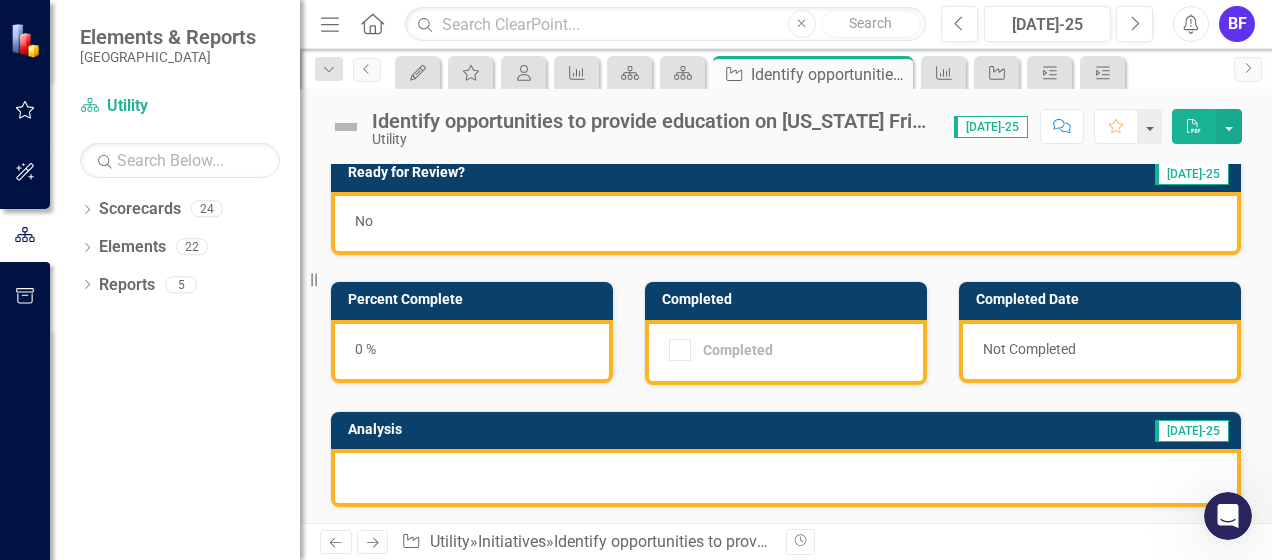 scroll, scrollTop: 0, scrollLeft: 0, axis: both 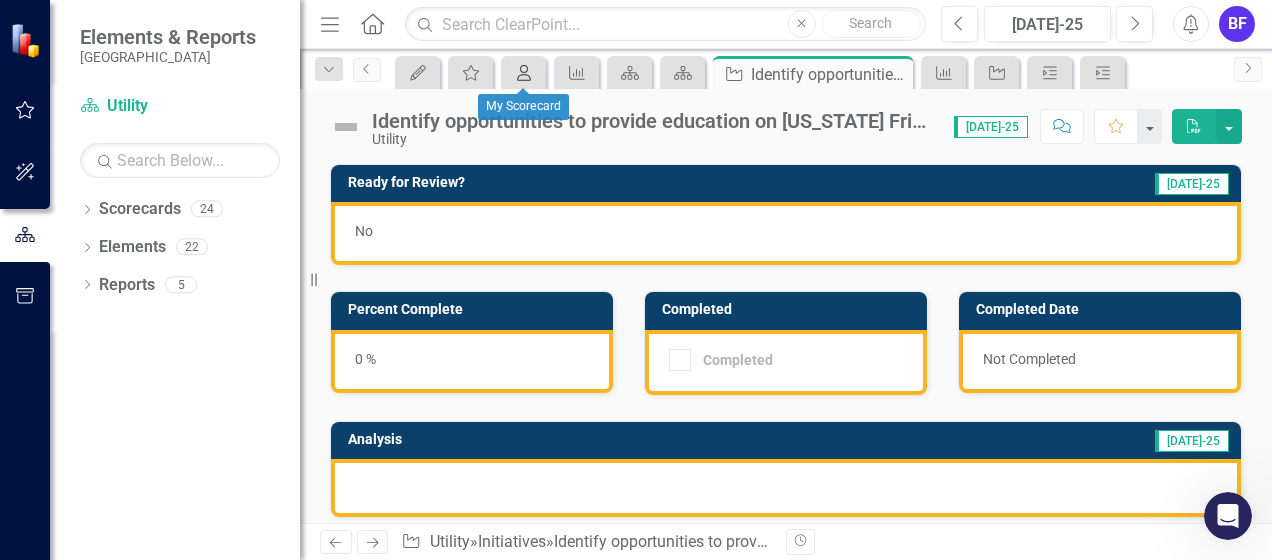 click on "My Scorecard" 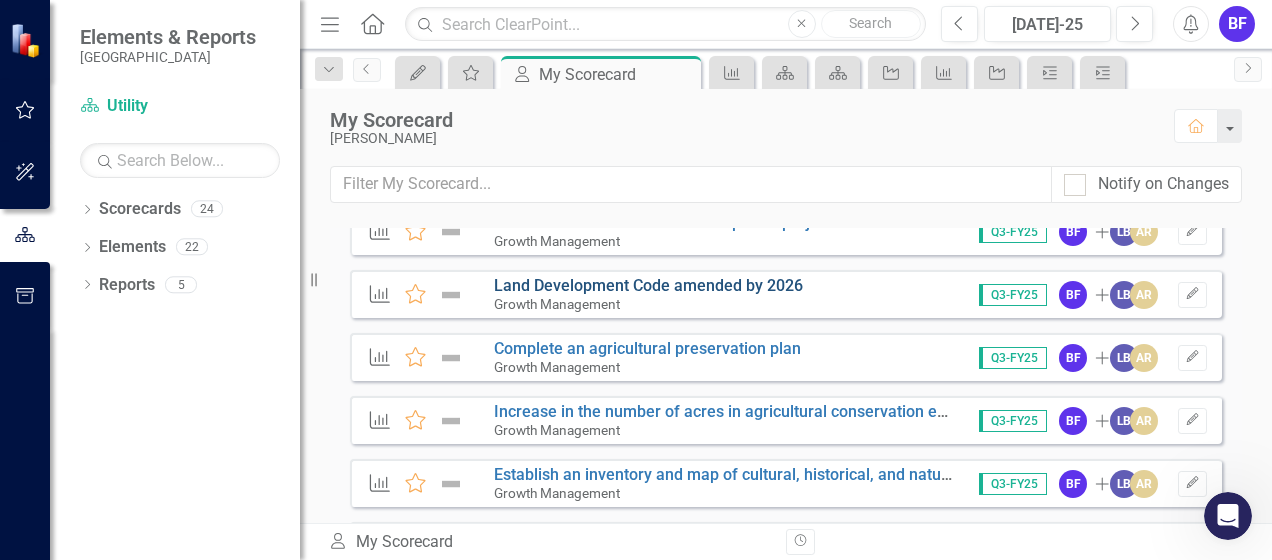 scroll, scrollTop: 0, scrollLeft: 0, axis: both 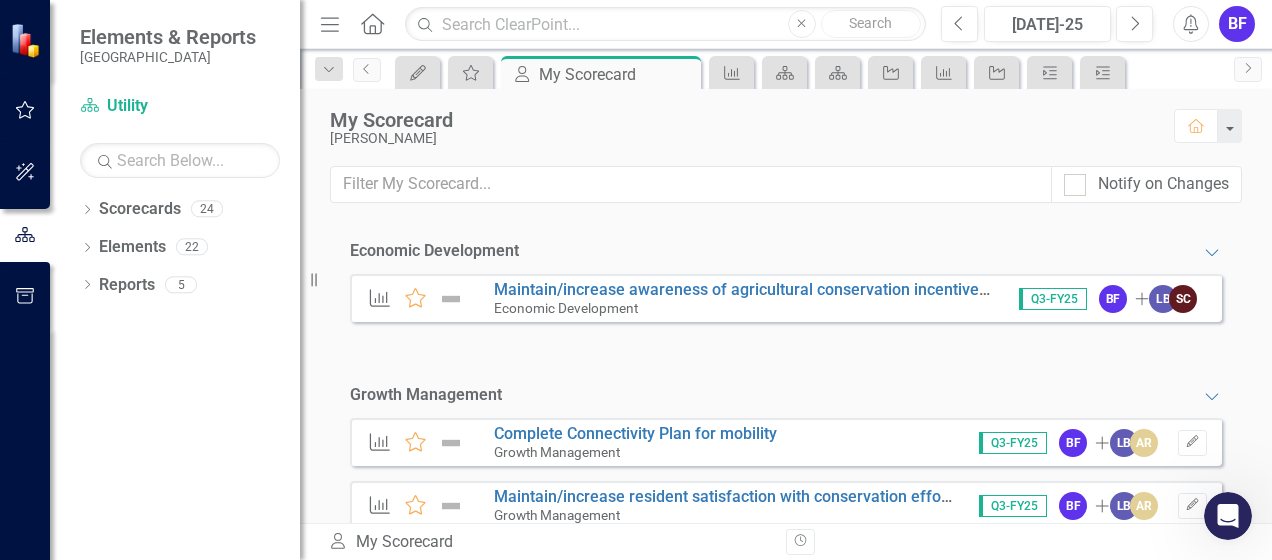 click on "Home" 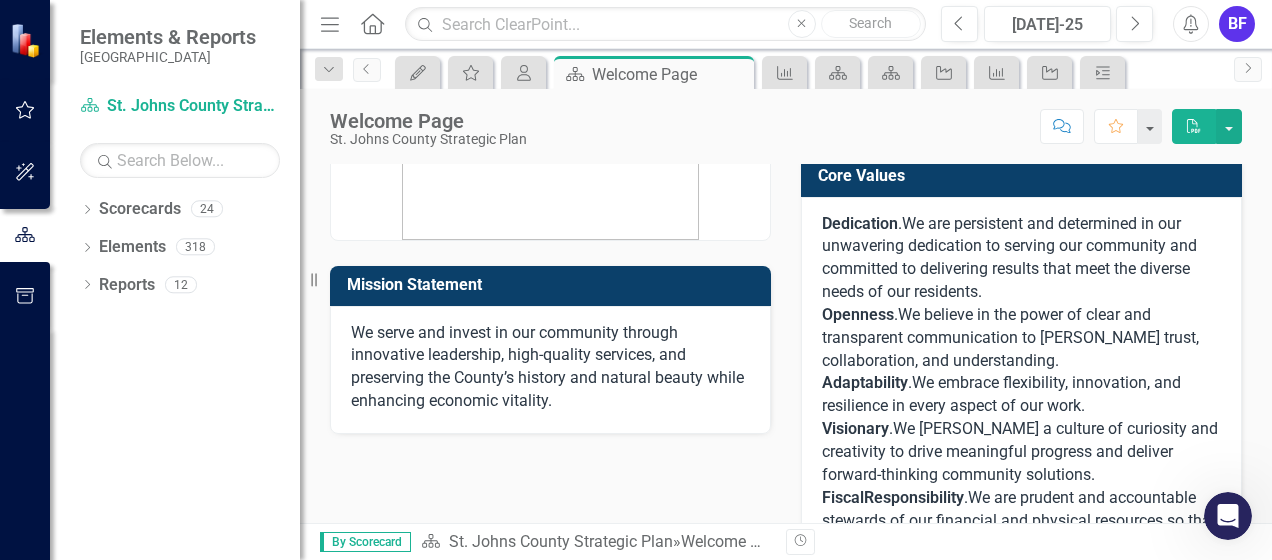 scroll, scrollTop: 300, scrollLeft: 0, axis: vertical 